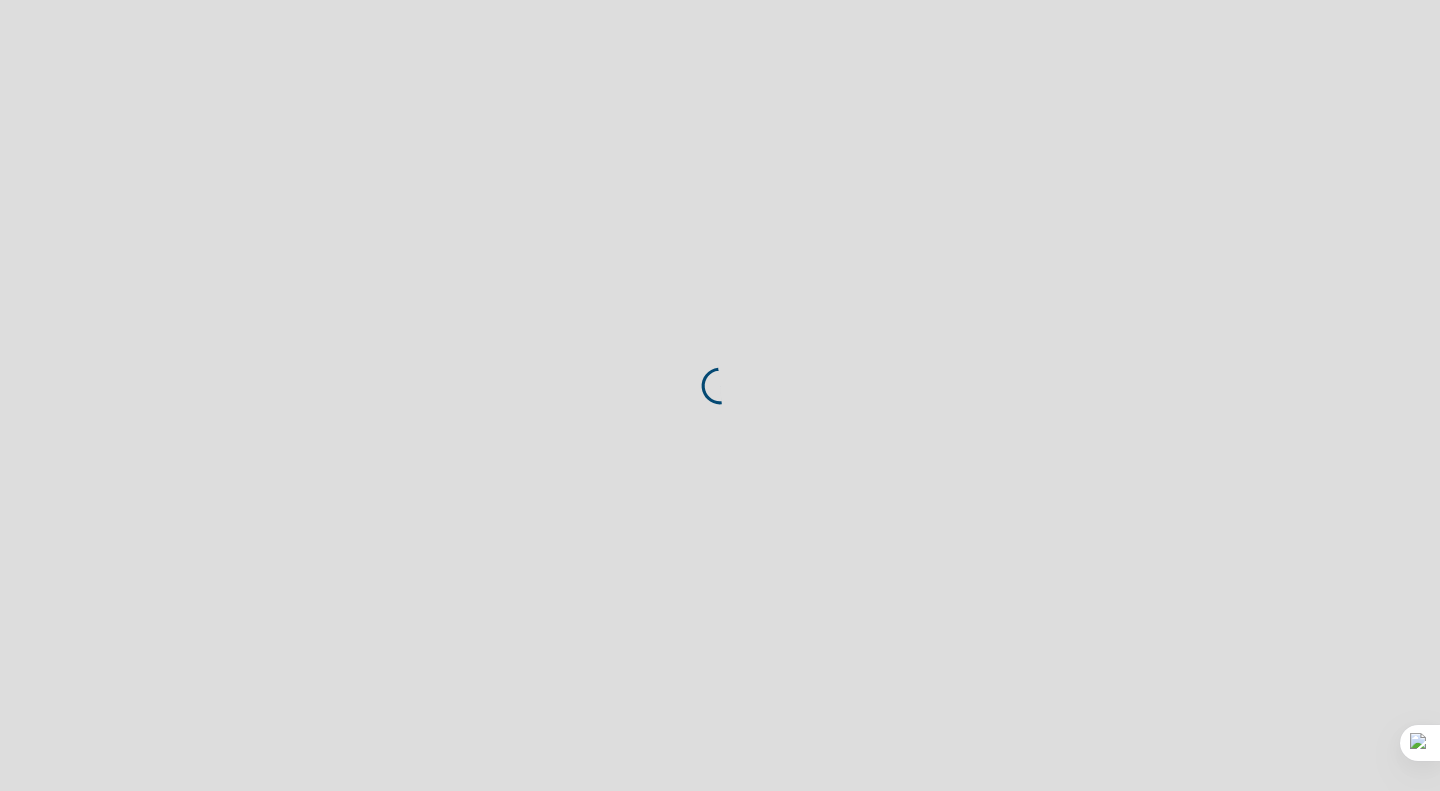 scroll, scrollTop: 0, scrollLeft: 0, axis: both 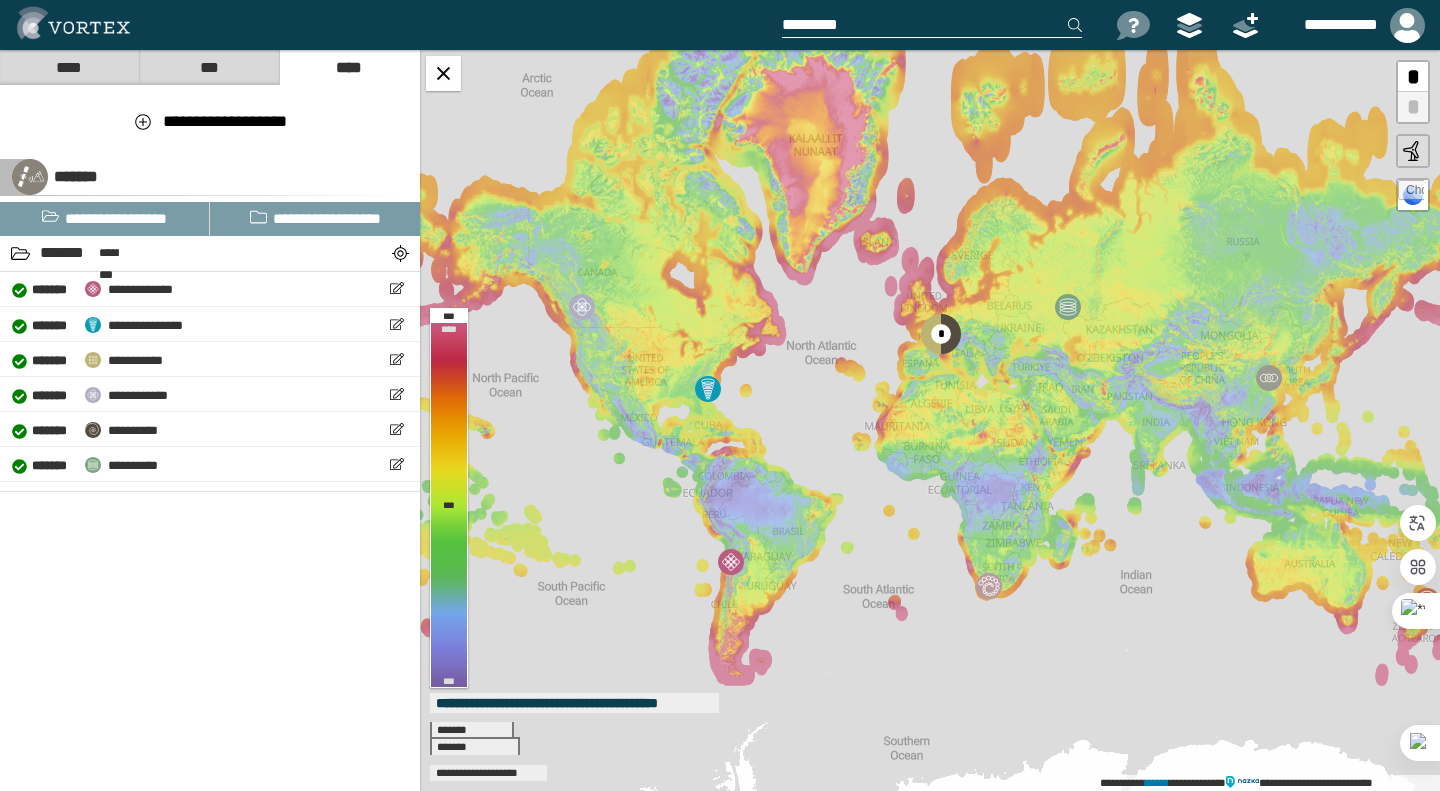 click at bounding box center (945, 25) 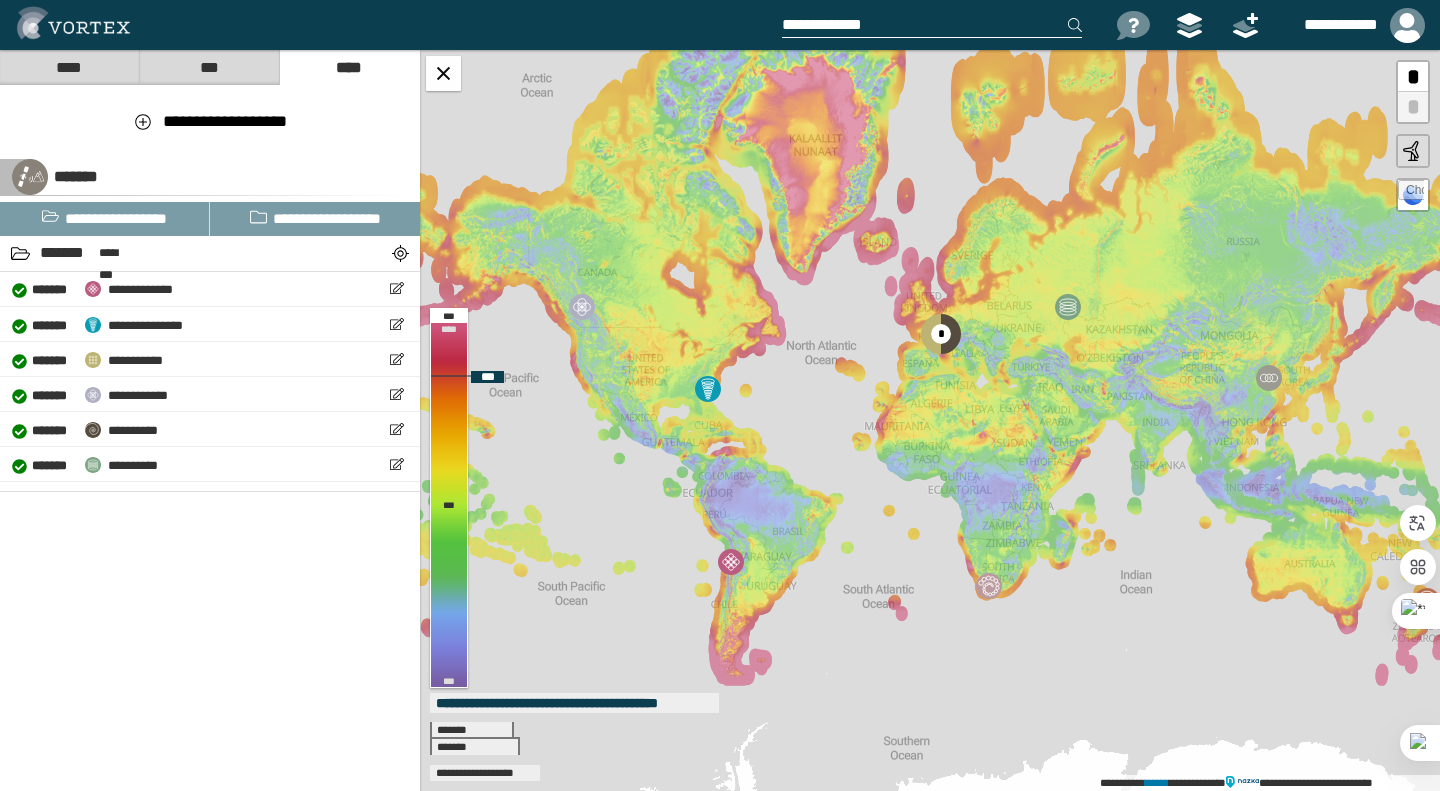 paste on "**********" 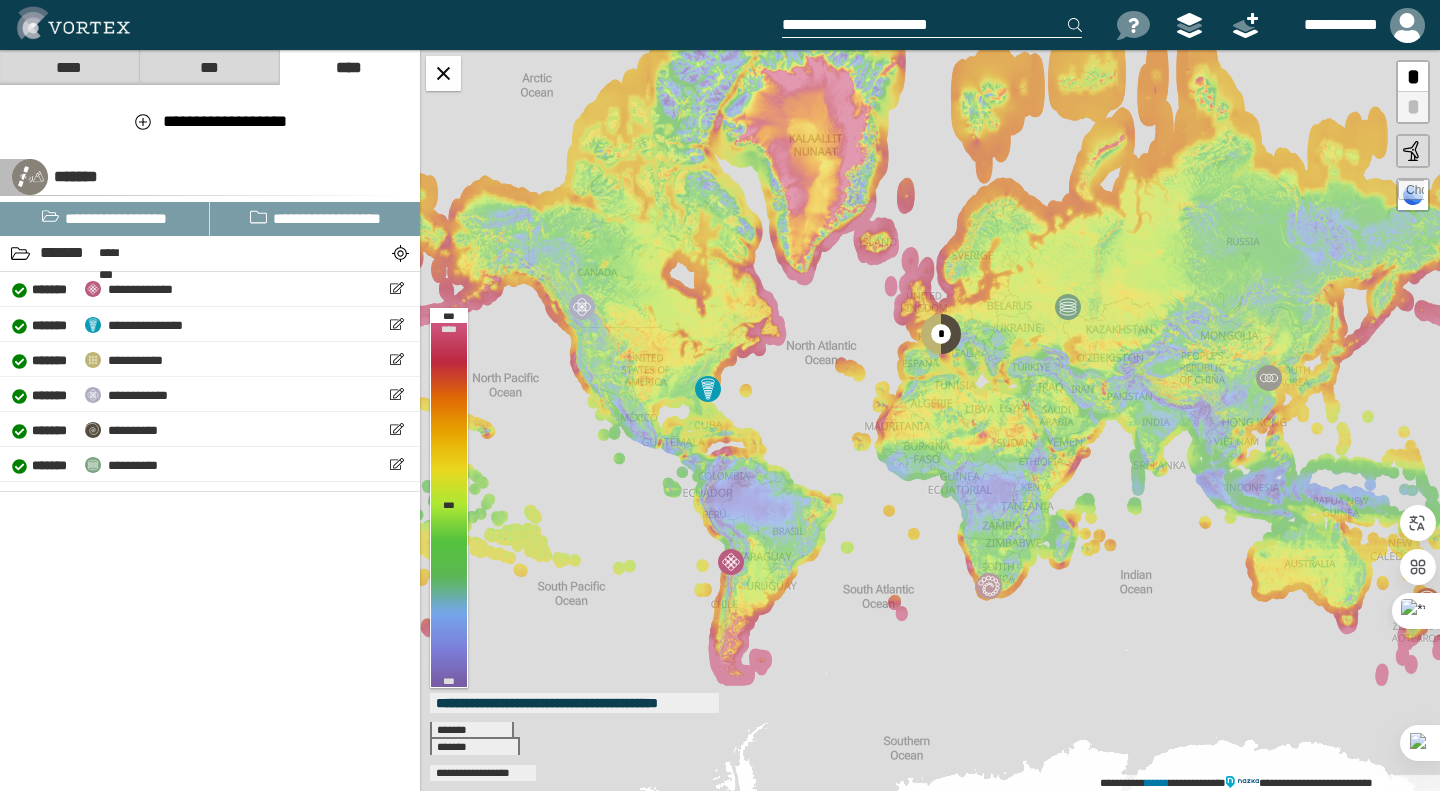 click on "**********" at bounding box center [932, 25] 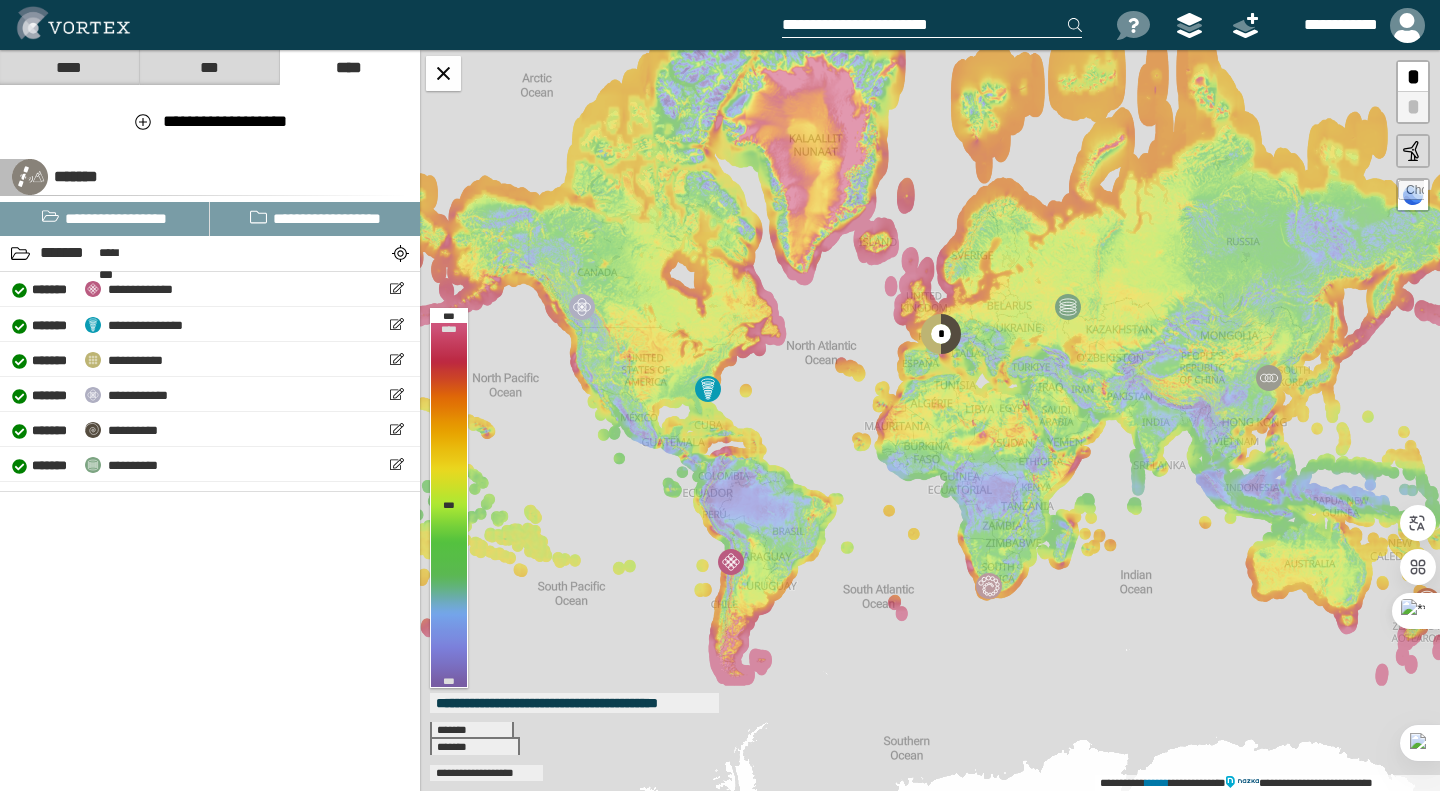 click on "**********" at bounding box center (932, 25) 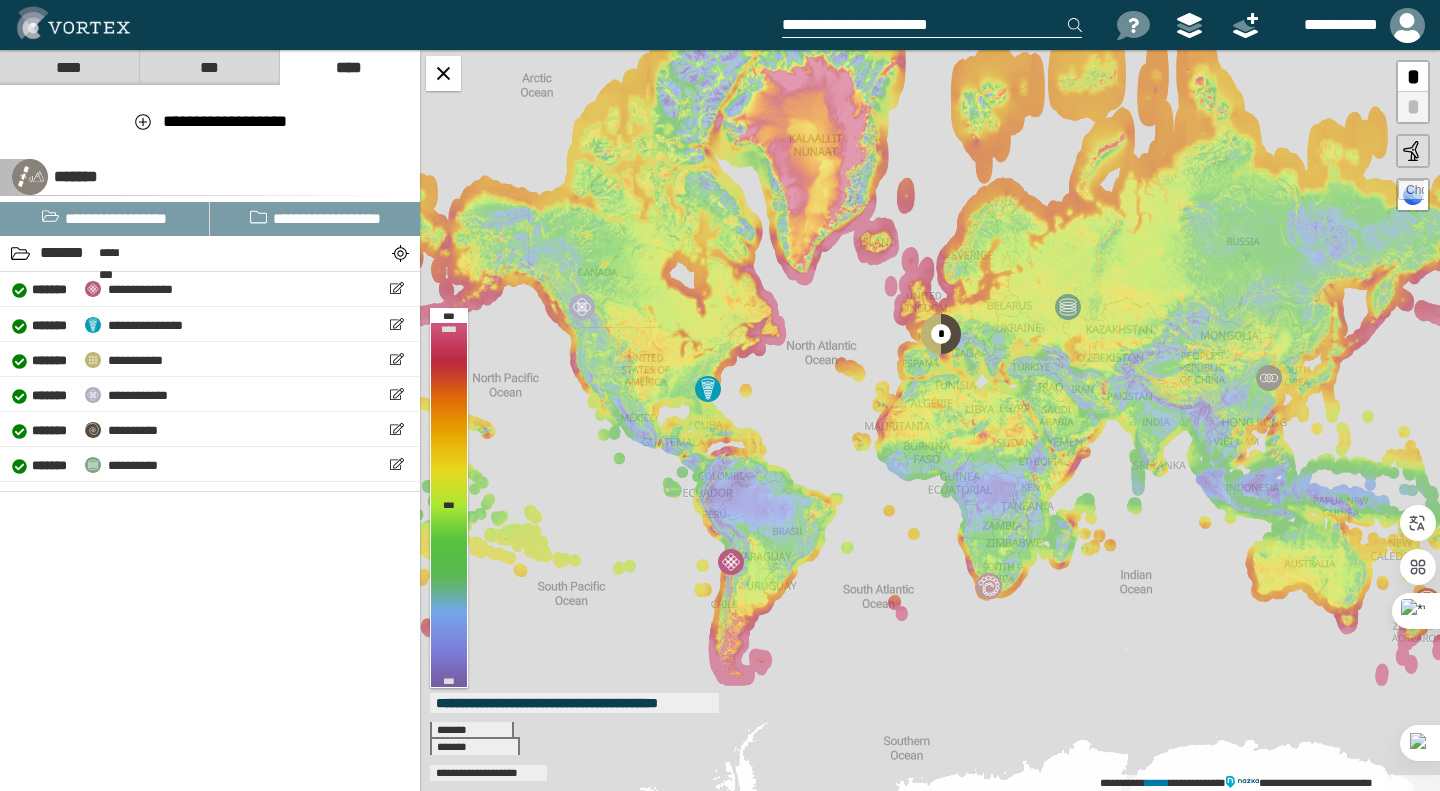 click on "**********" at bounding box center (932, 25) 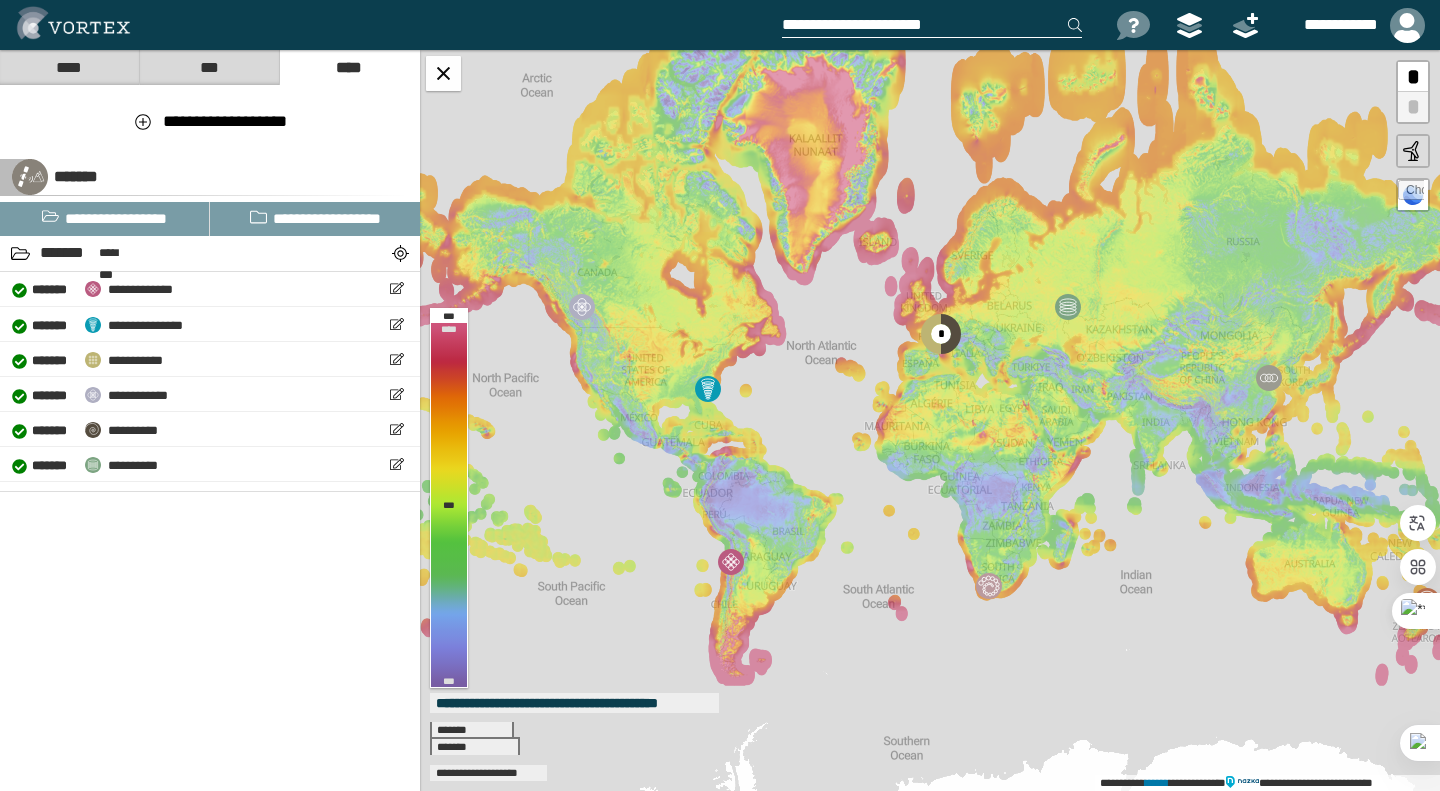 click on "**********" at bounding box center (932, 25) 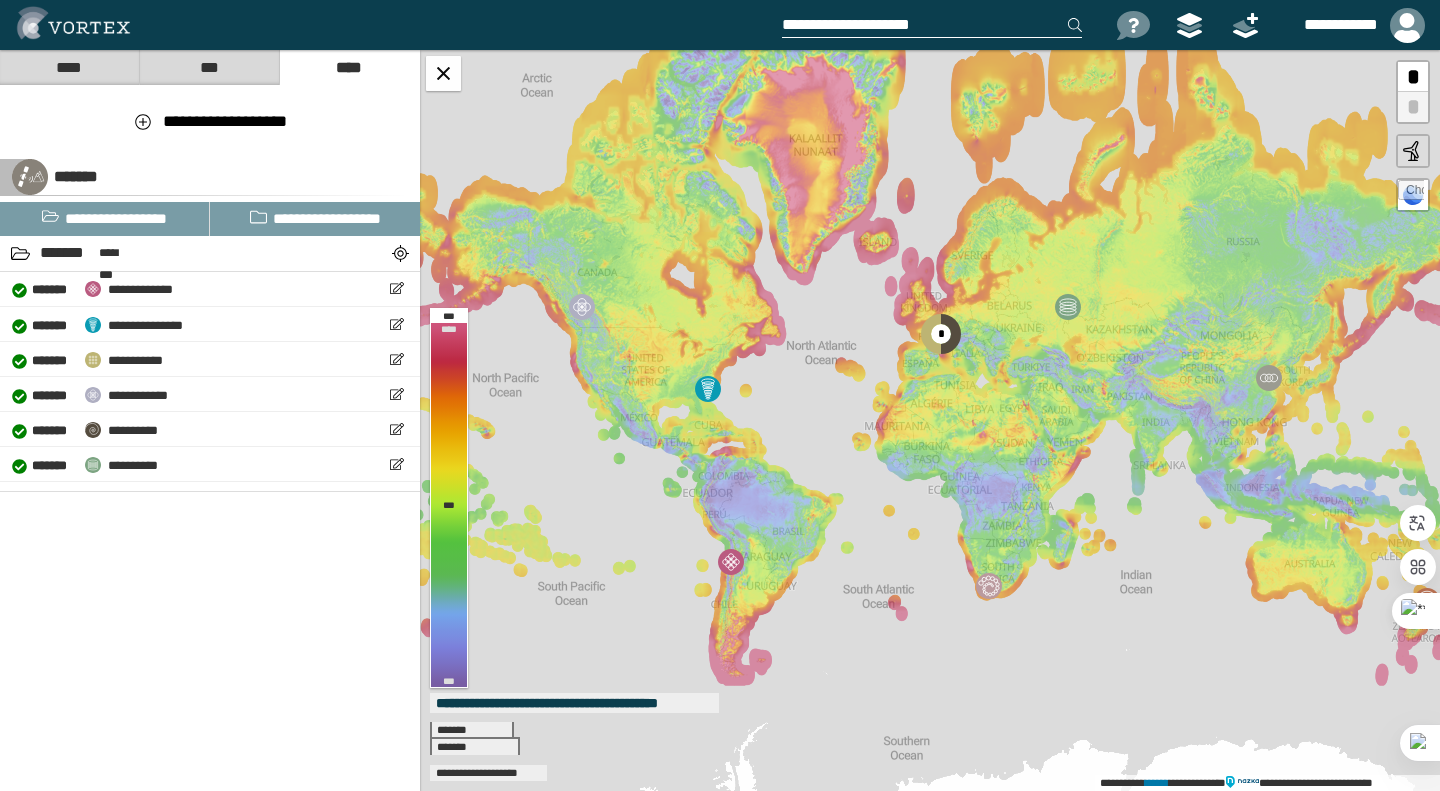 click on "**********" at bounding box center (932, 25) 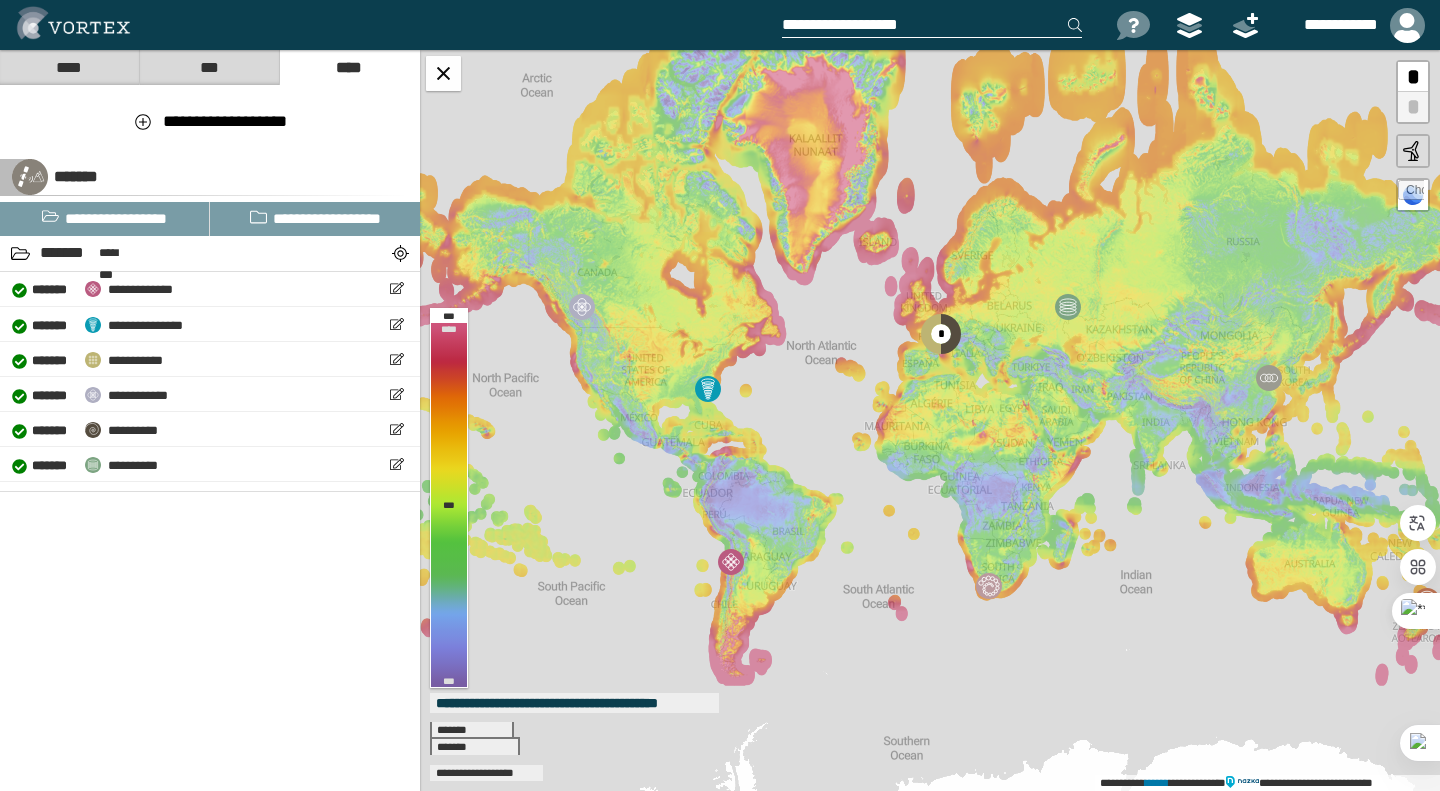 click on "**********" at bounding box center (932, 25) 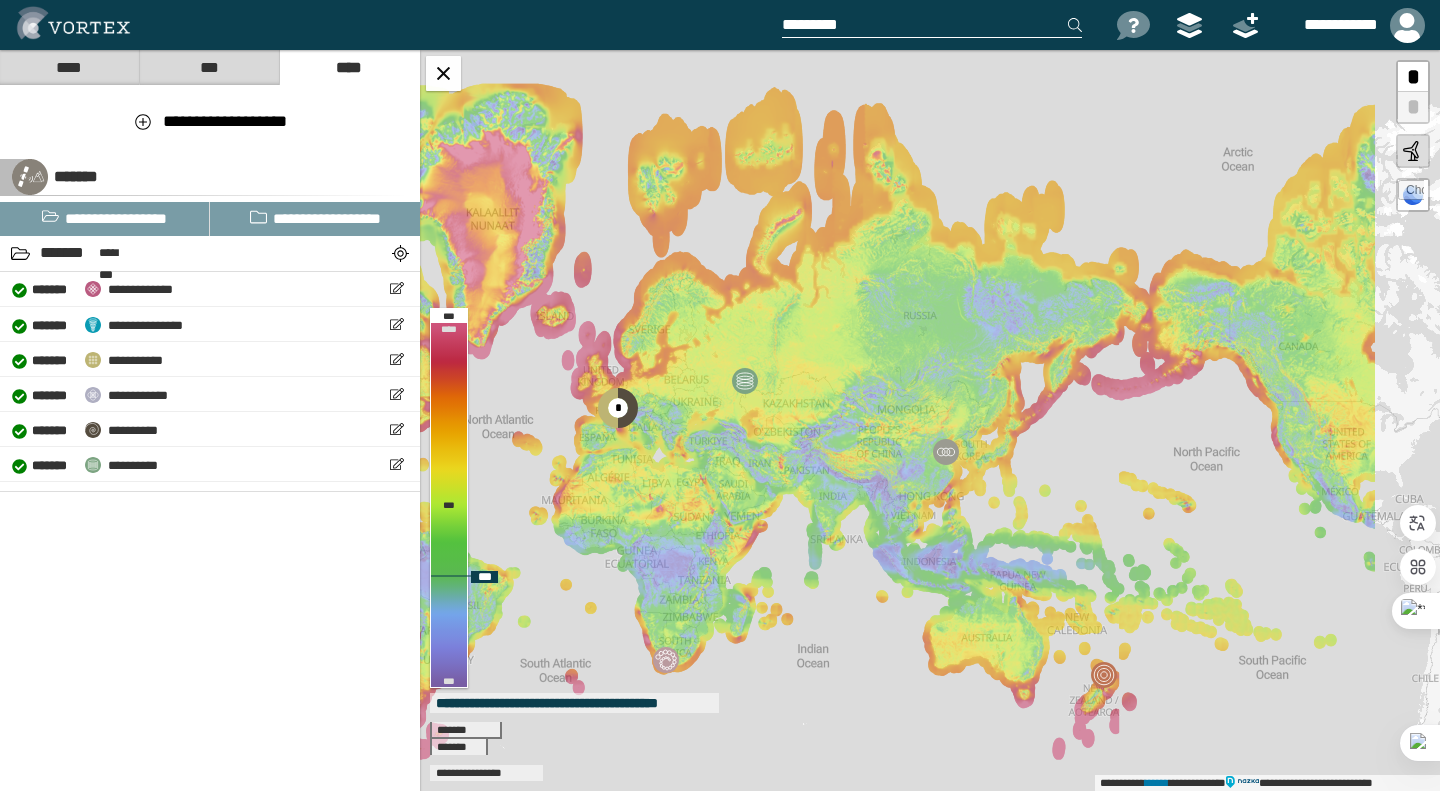 drag, startPoint x: 1097, startPoint y: 368, endPoint x: 782, endPoint y: 481, distance: 334.65506 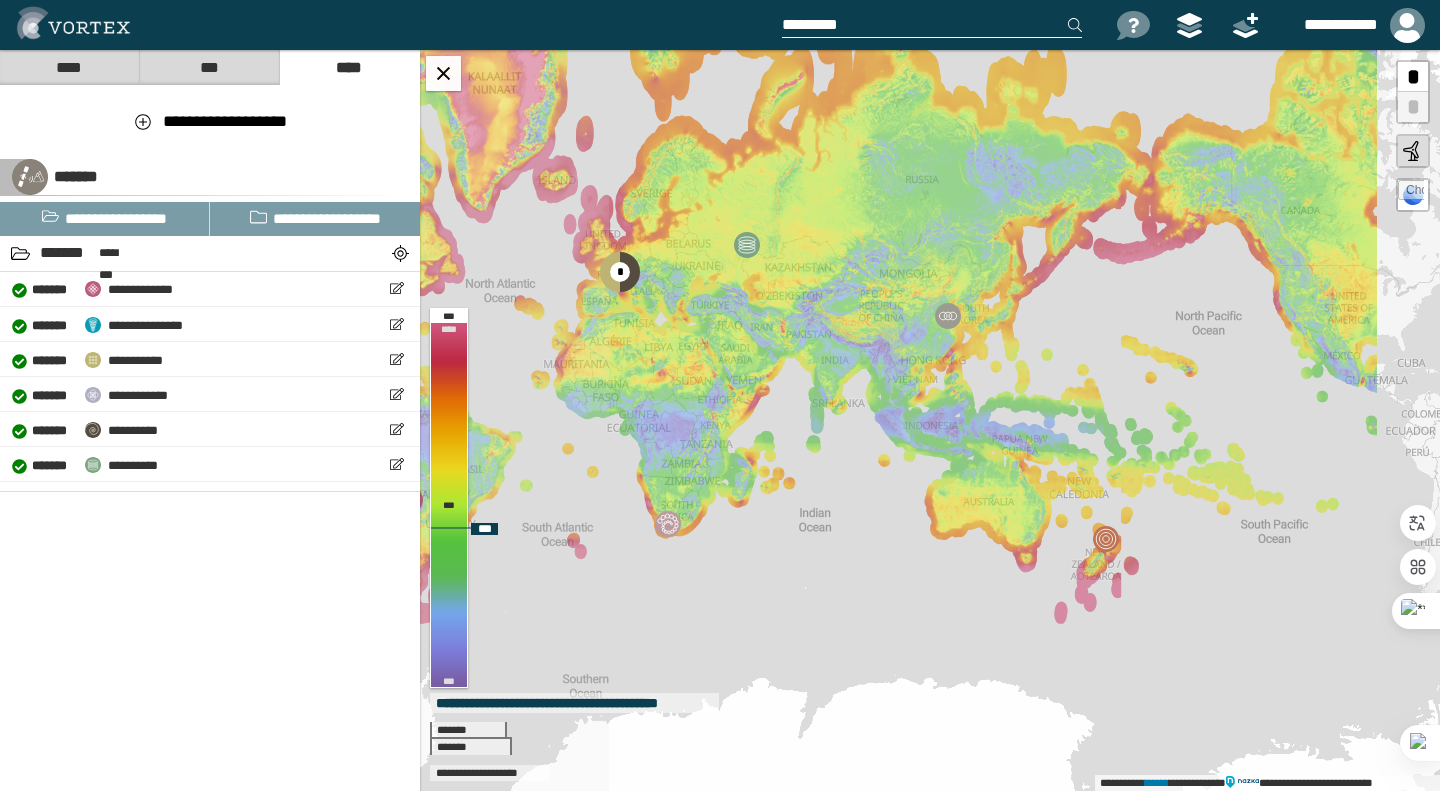 drag, startPoint x: 786, startPoint y: 355, endPoint x: 1004, endPoint y: 283, distance: 229.58223 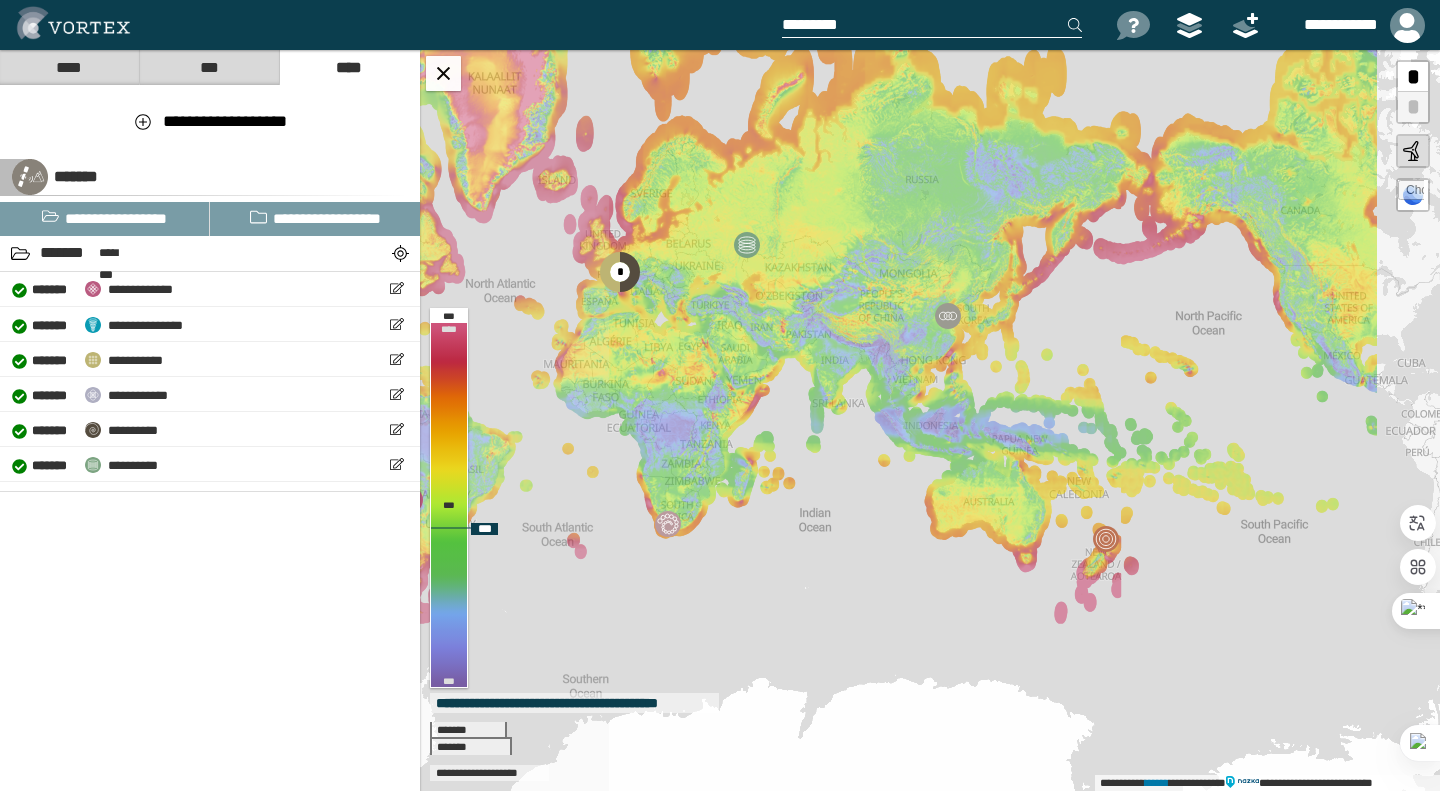 click on "**********" at bounding box center [930, 420] 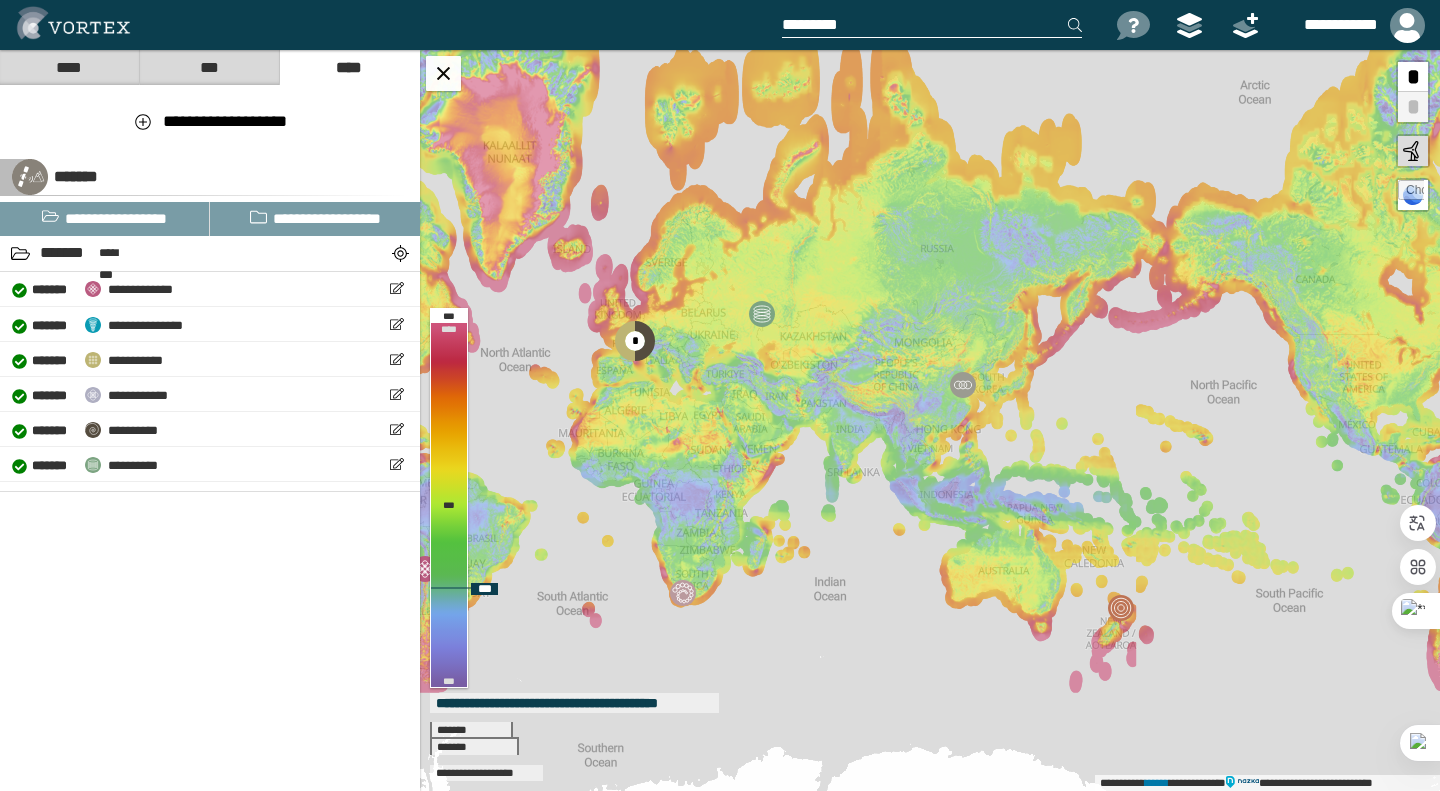 drag, startPoint x: 1046, startPoint y: 237, endPoint x: 1046, endPoint y: 259, distance: 22 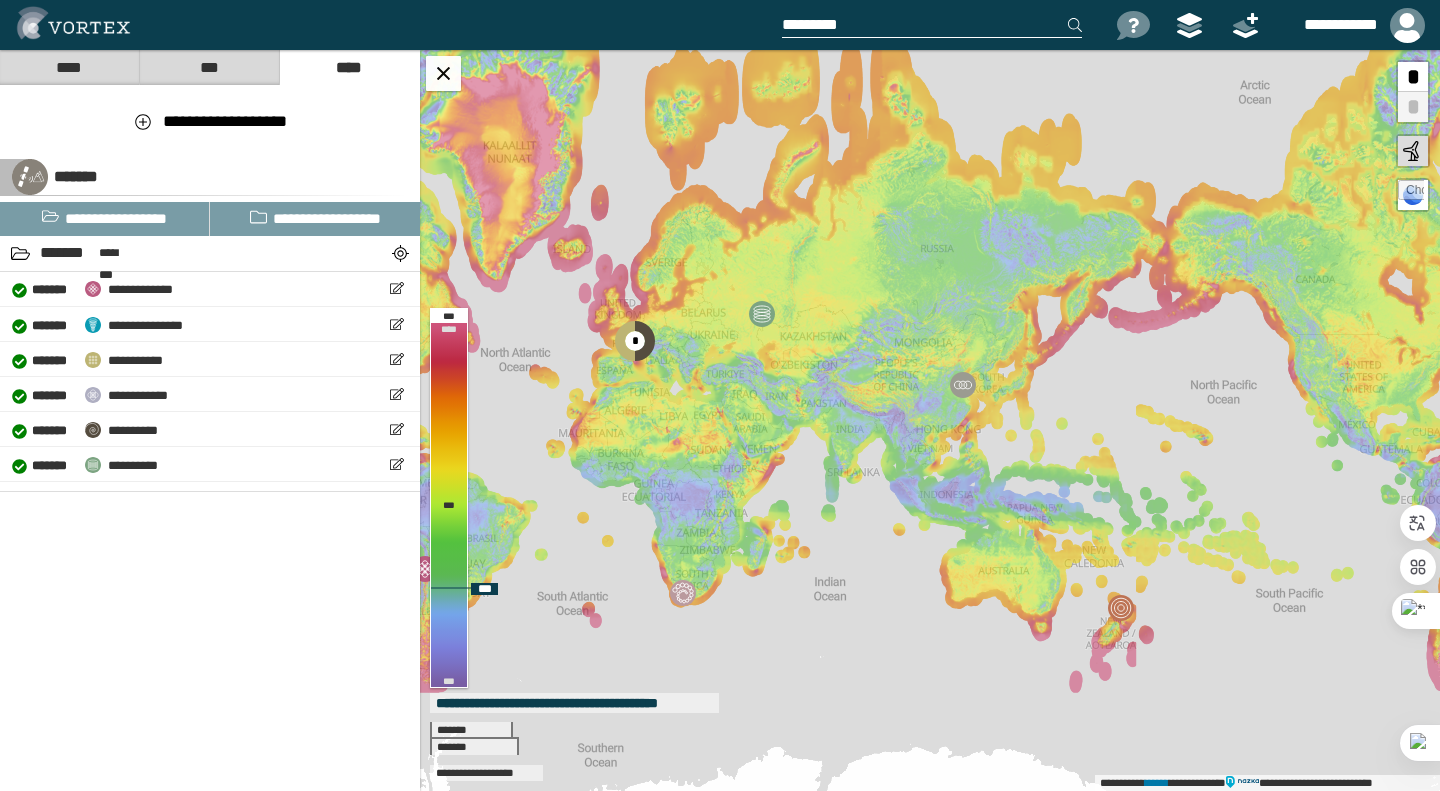 click on "**********" at bounding box center (930, 420) 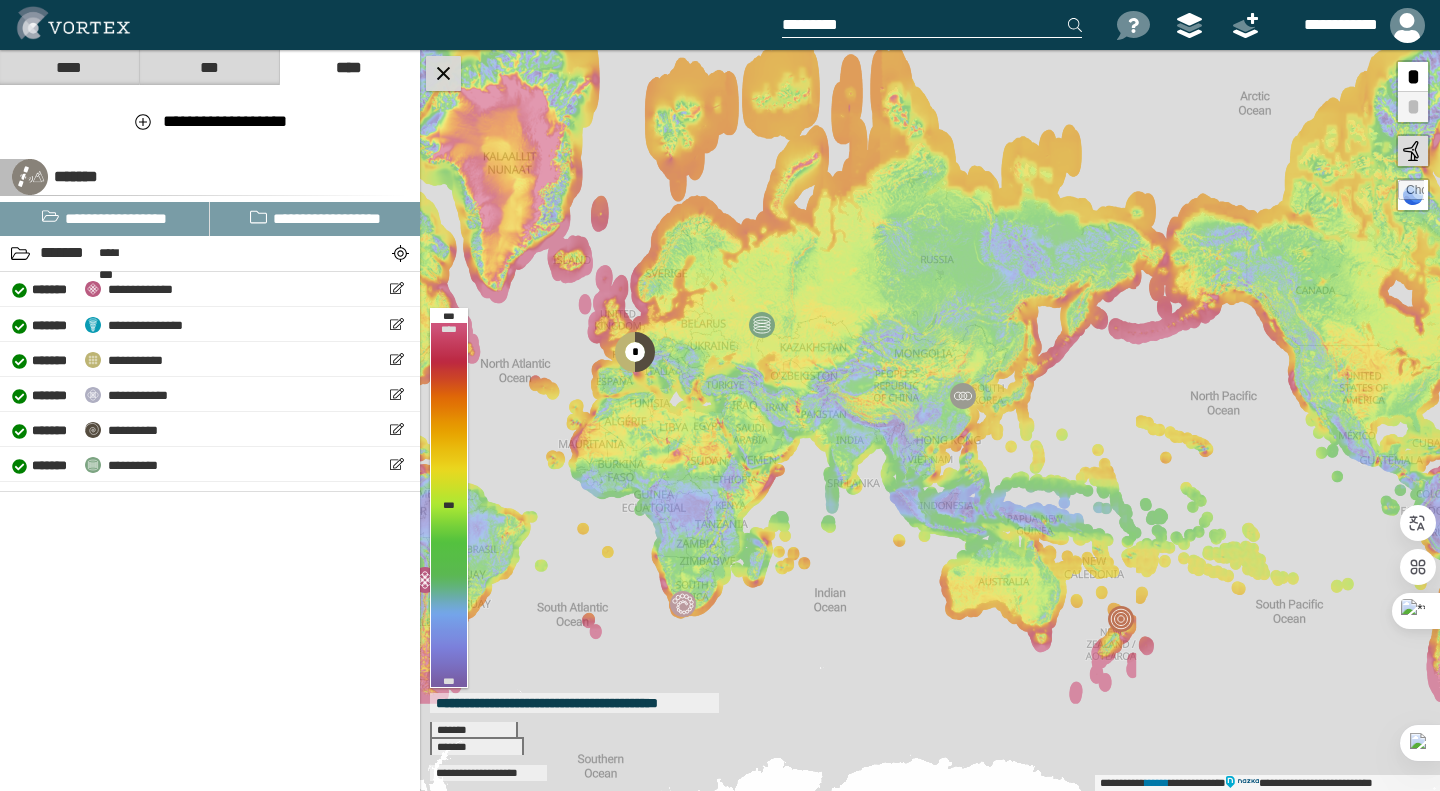 click at bounding box center (443, 73) 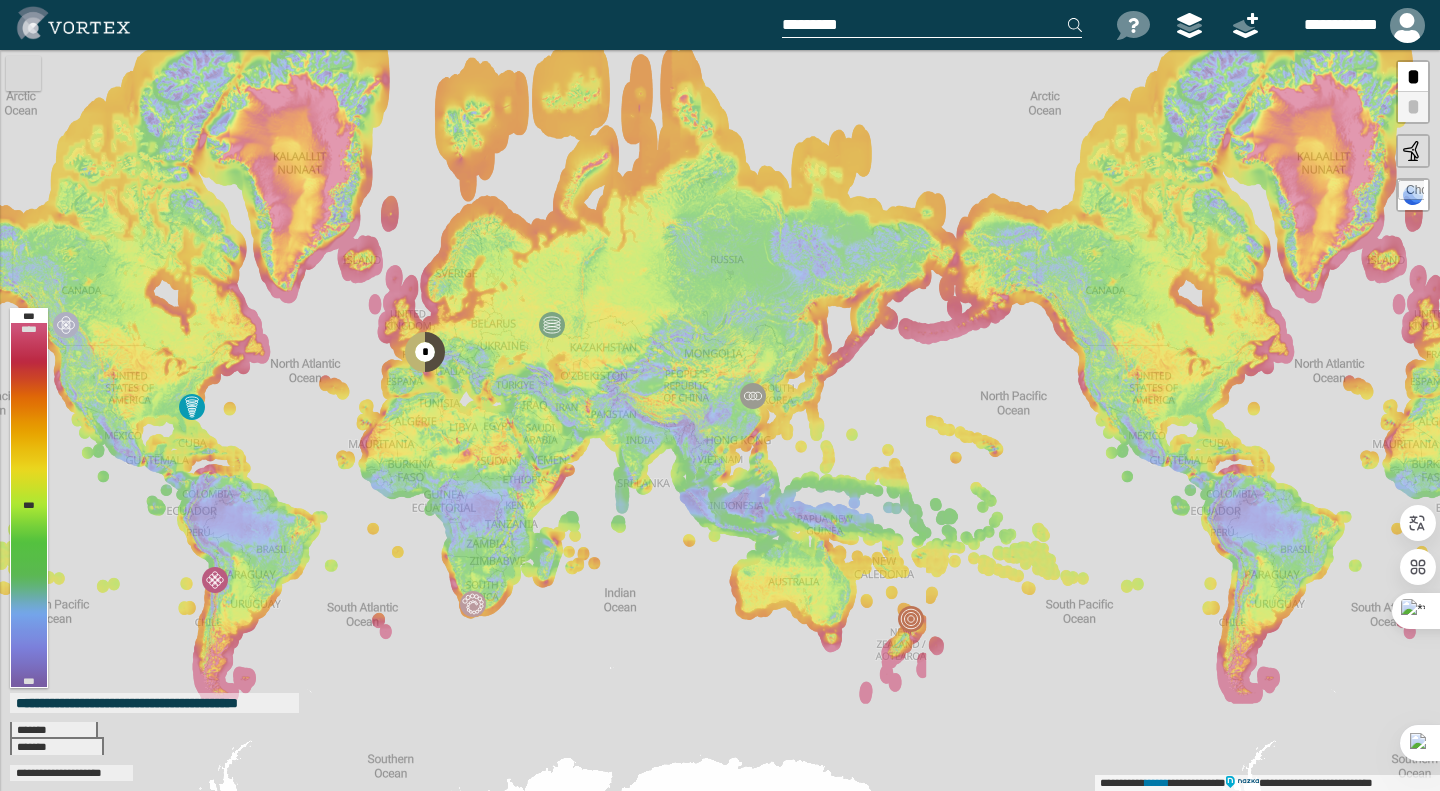 click at bounding box center (23, 73) 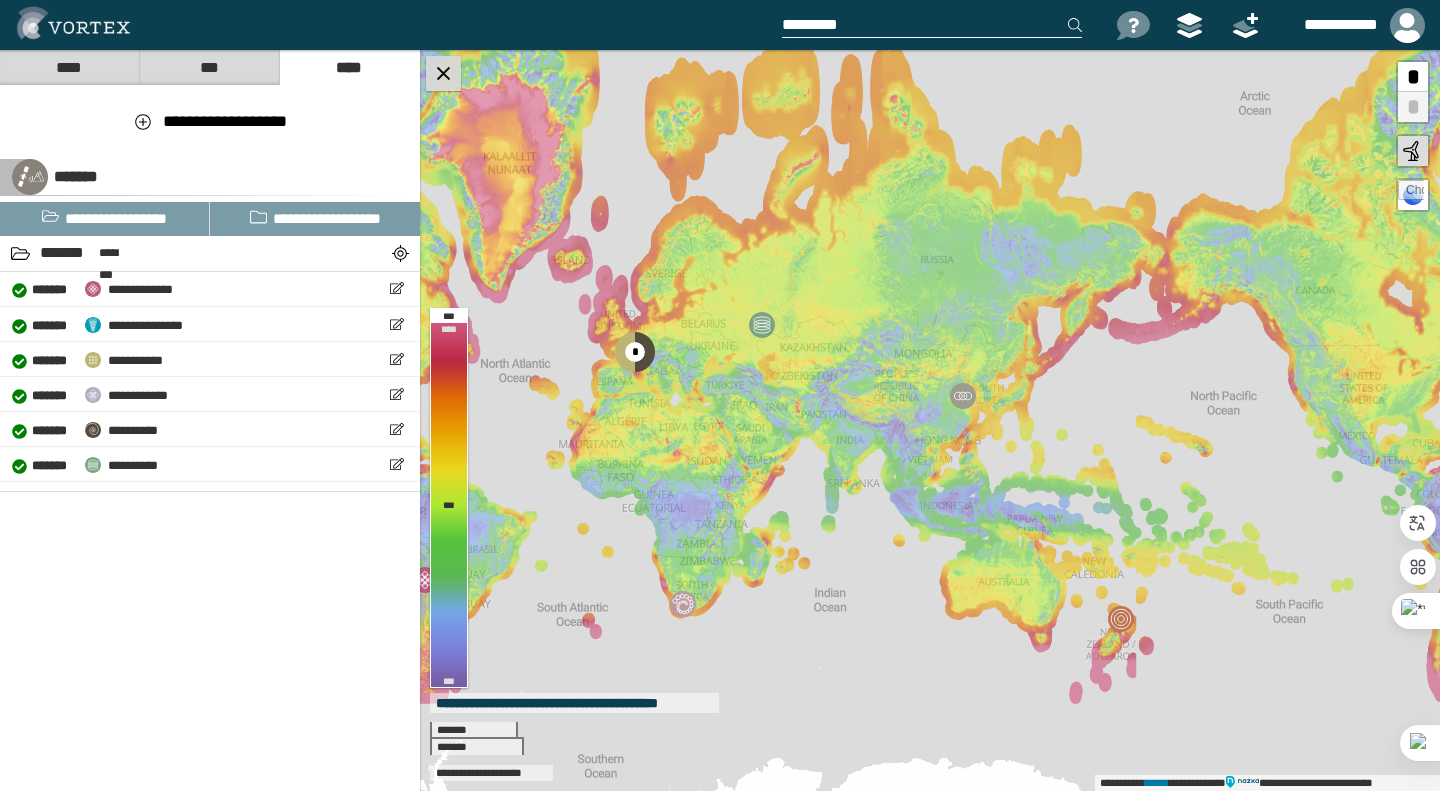 click on "****" at bounding box center [69, 67] 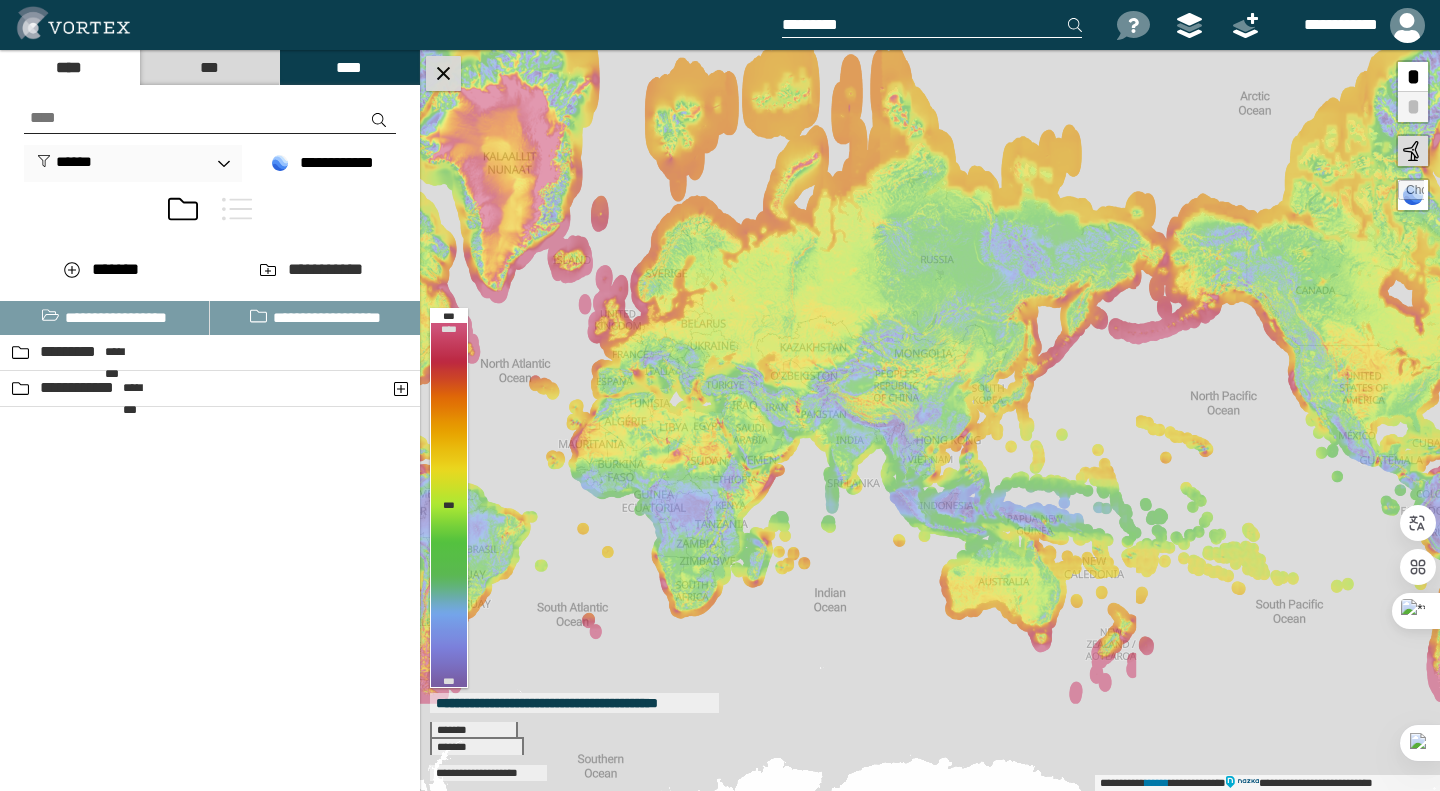 click at bounding box center [443, 73] 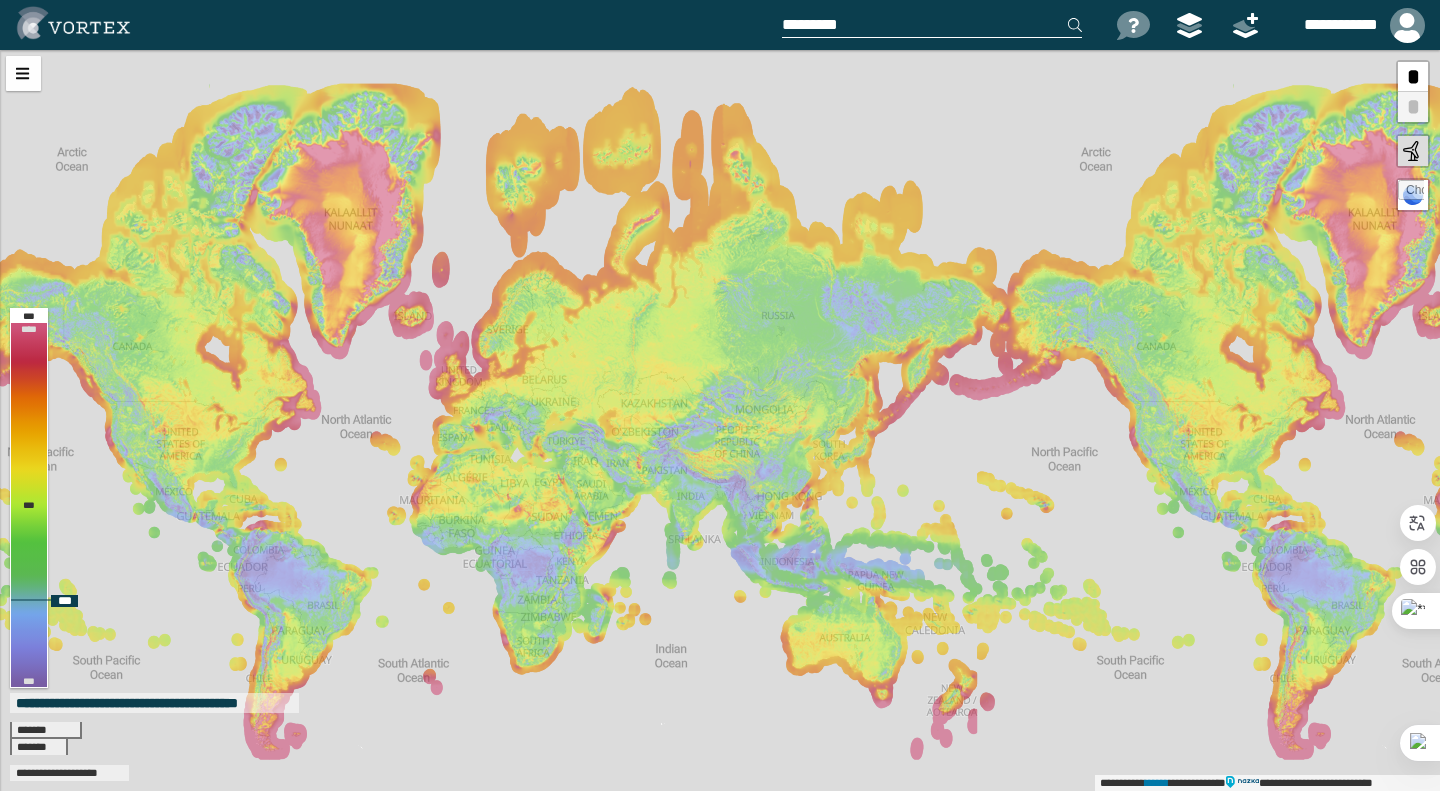 drag, startPoint x: 699, startPoint y: 288, endPoint x: 749, endPoint y: 436, distance: 156.2178 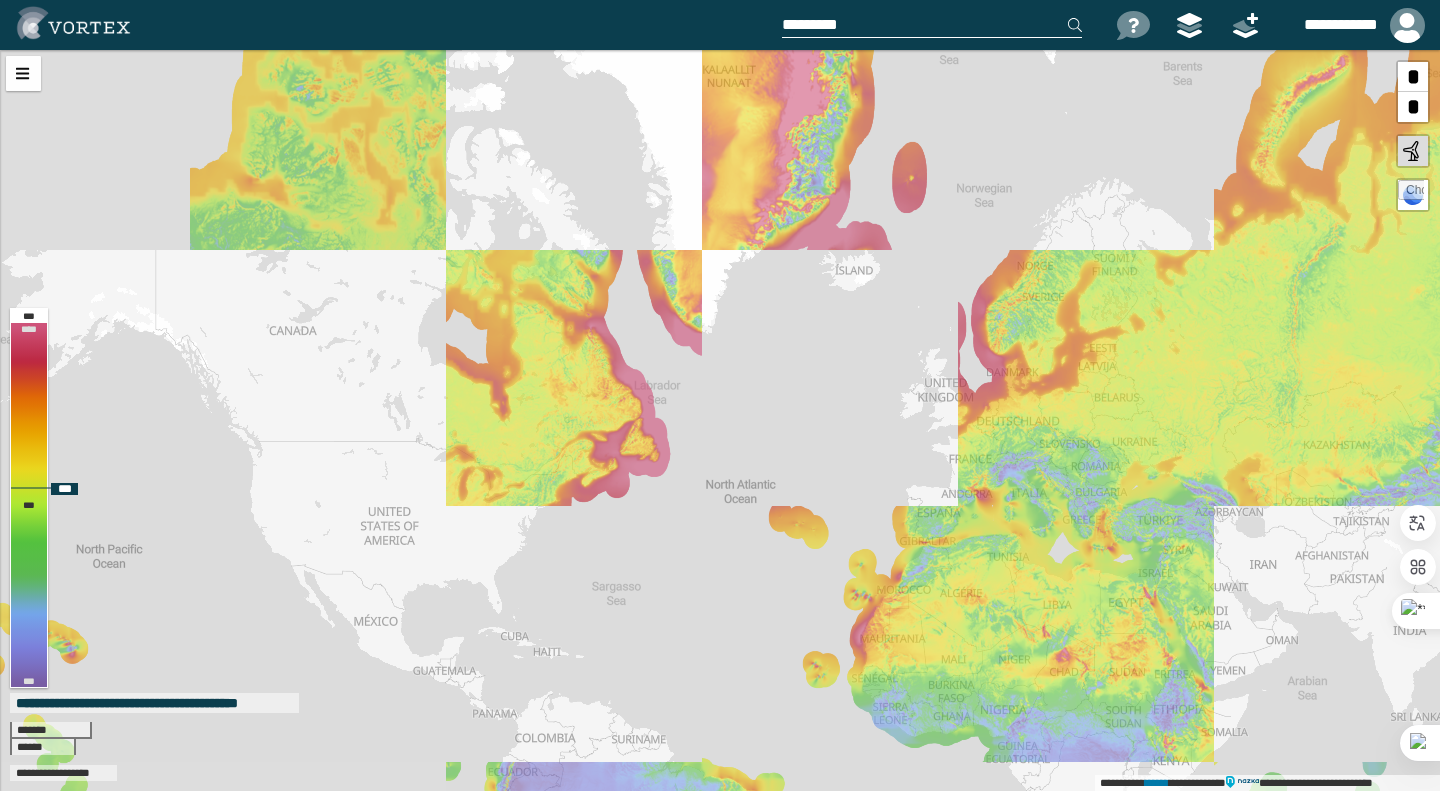drag, startPoint x: 537, startPoint y: 386, endPoint x: 1236, endPoint y: 406, distance: 699.2861 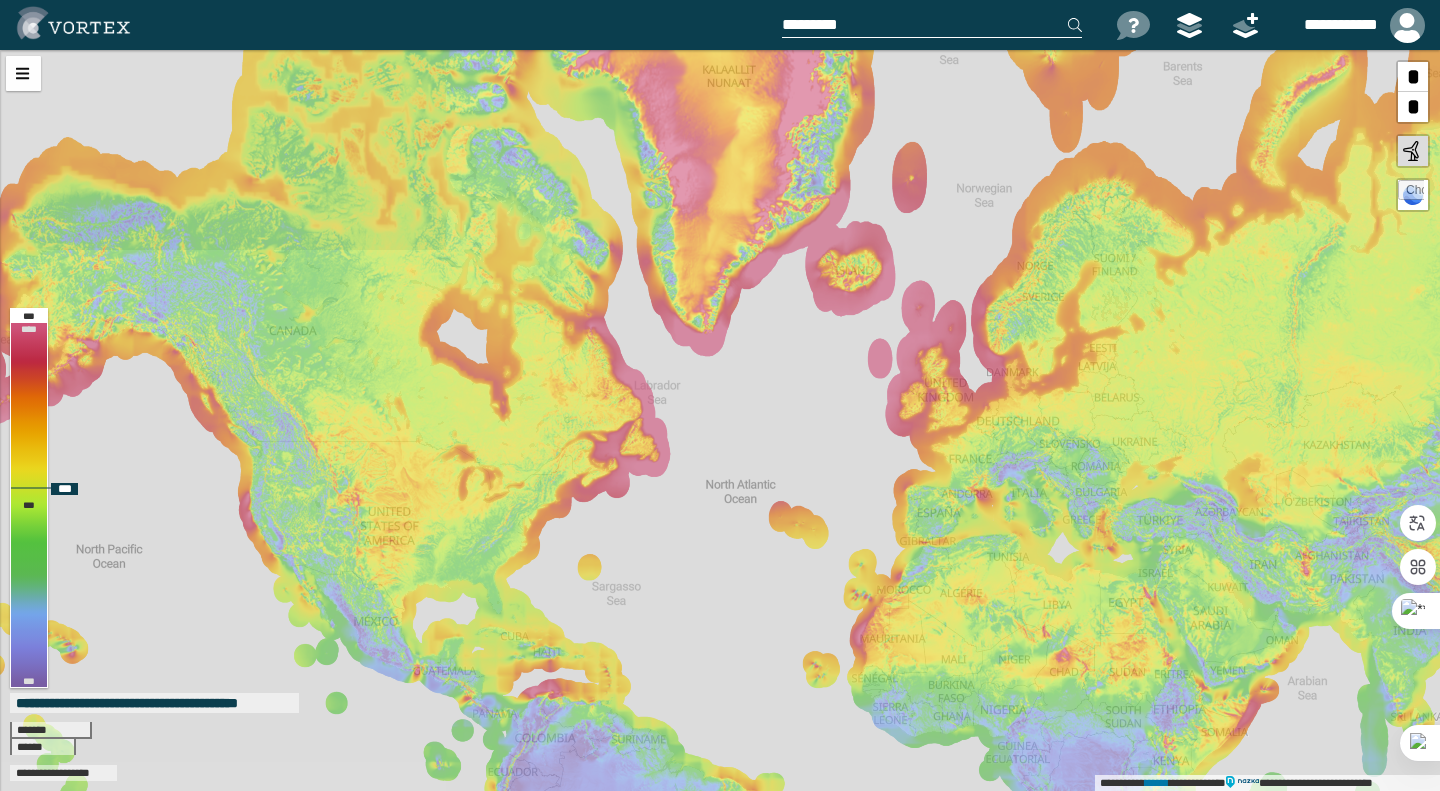 click on "**********" at bounding box center (720, 420) 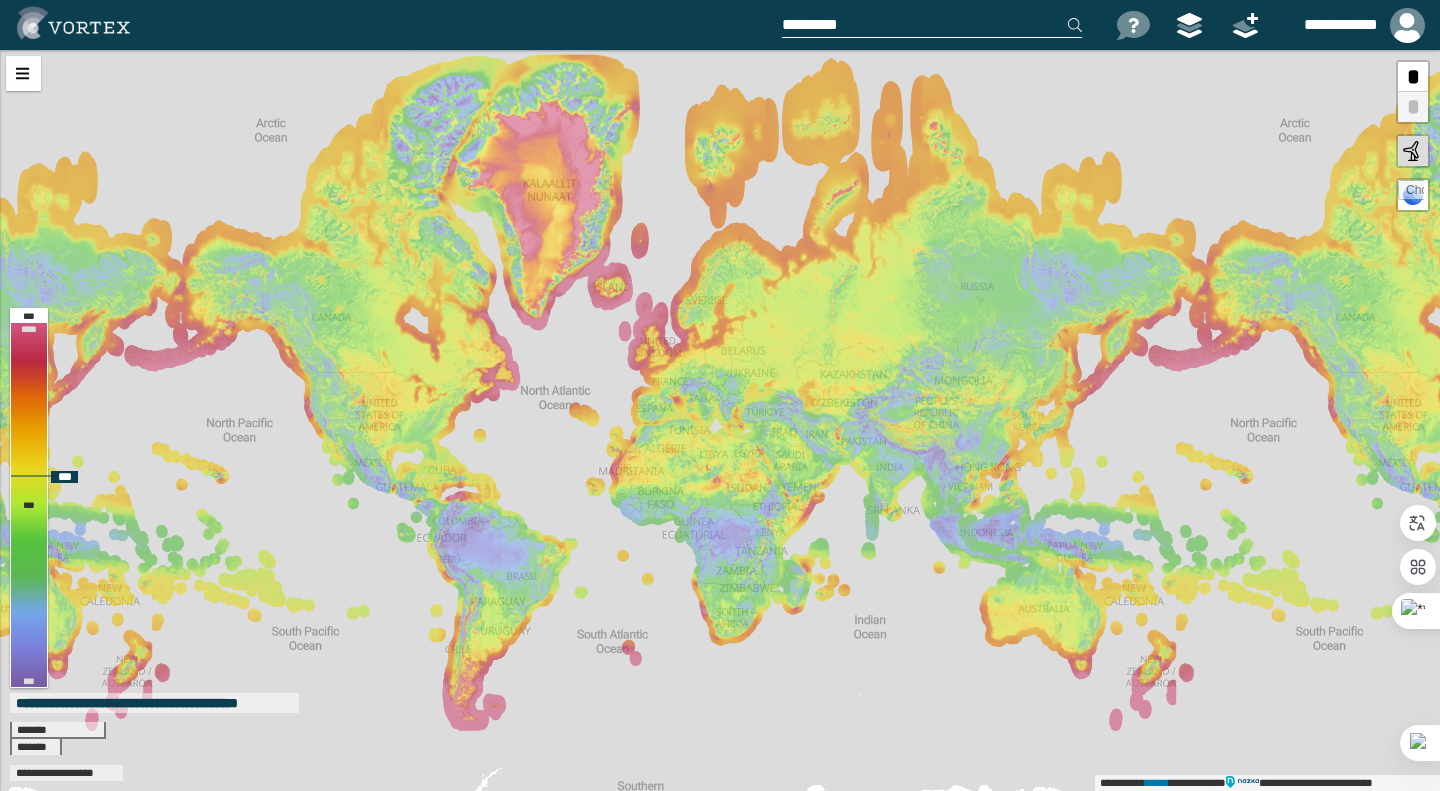 drag, startPoint x: 1165, startPoint y: 409, endPoint x: 781, endPoint y: 385, distance: 384.74927 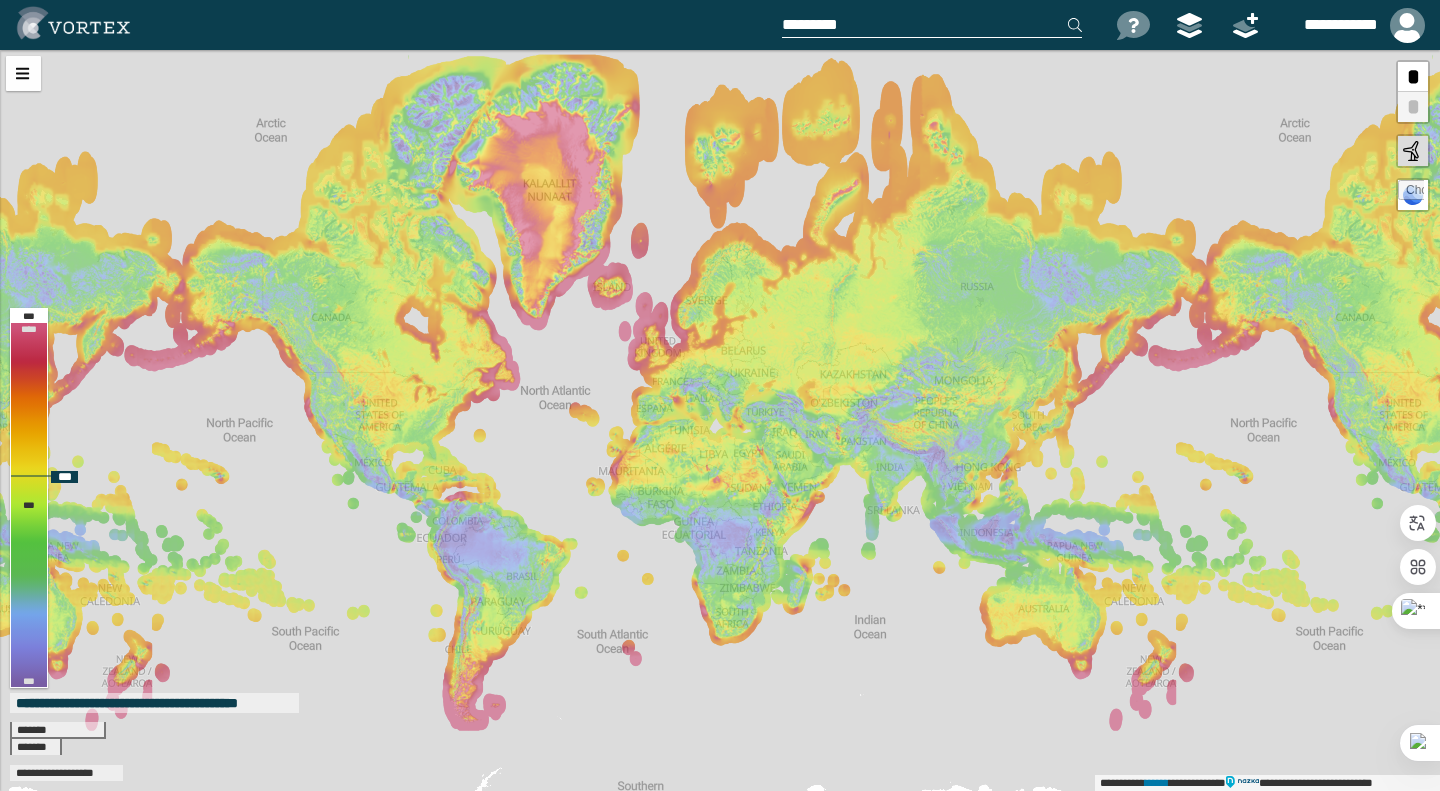 click on "**********" at bounding box center [720, 420] 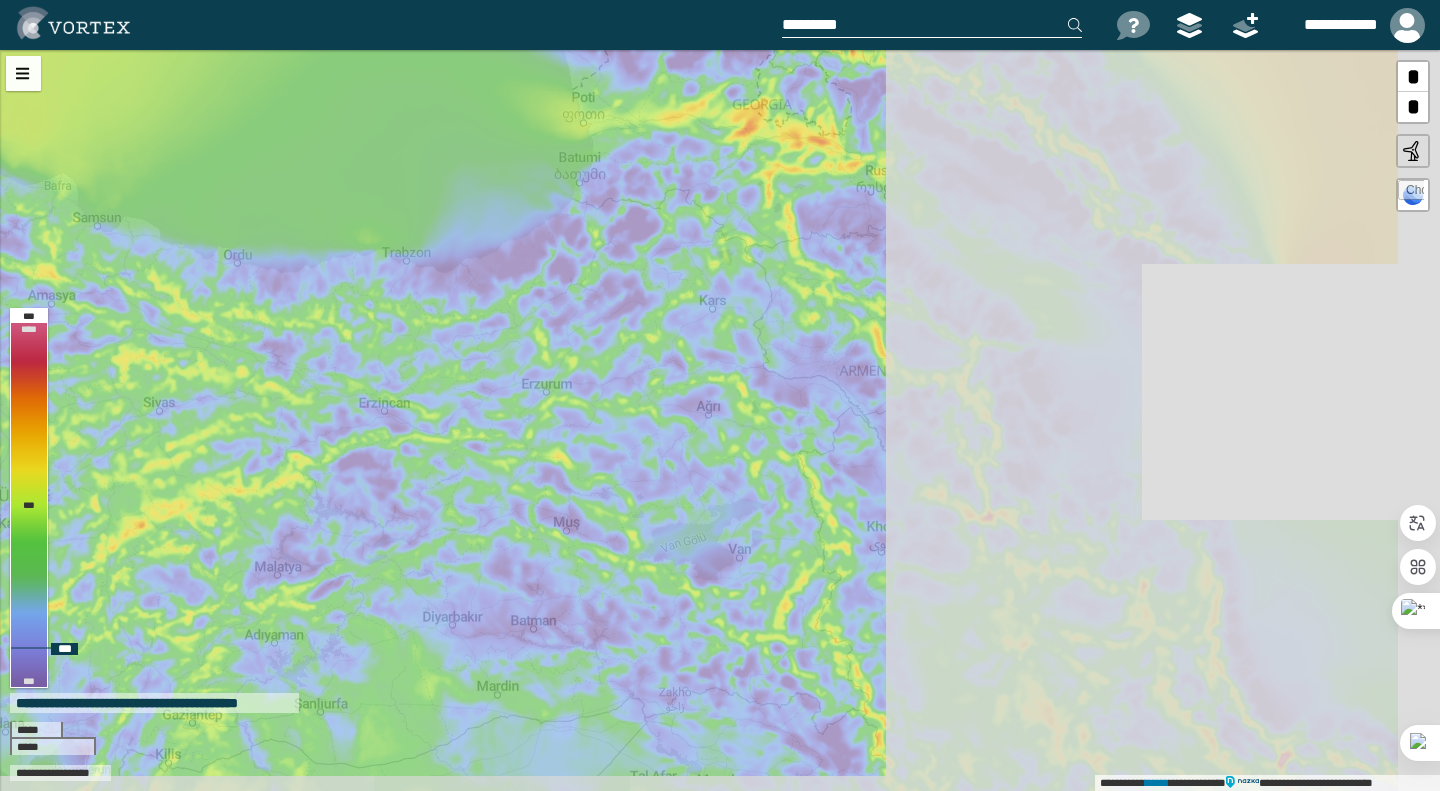 drag, startPoint x: 1195, startPoint y: 370, endPoint x: 578, endPoint y: 408, distance: 618.16907 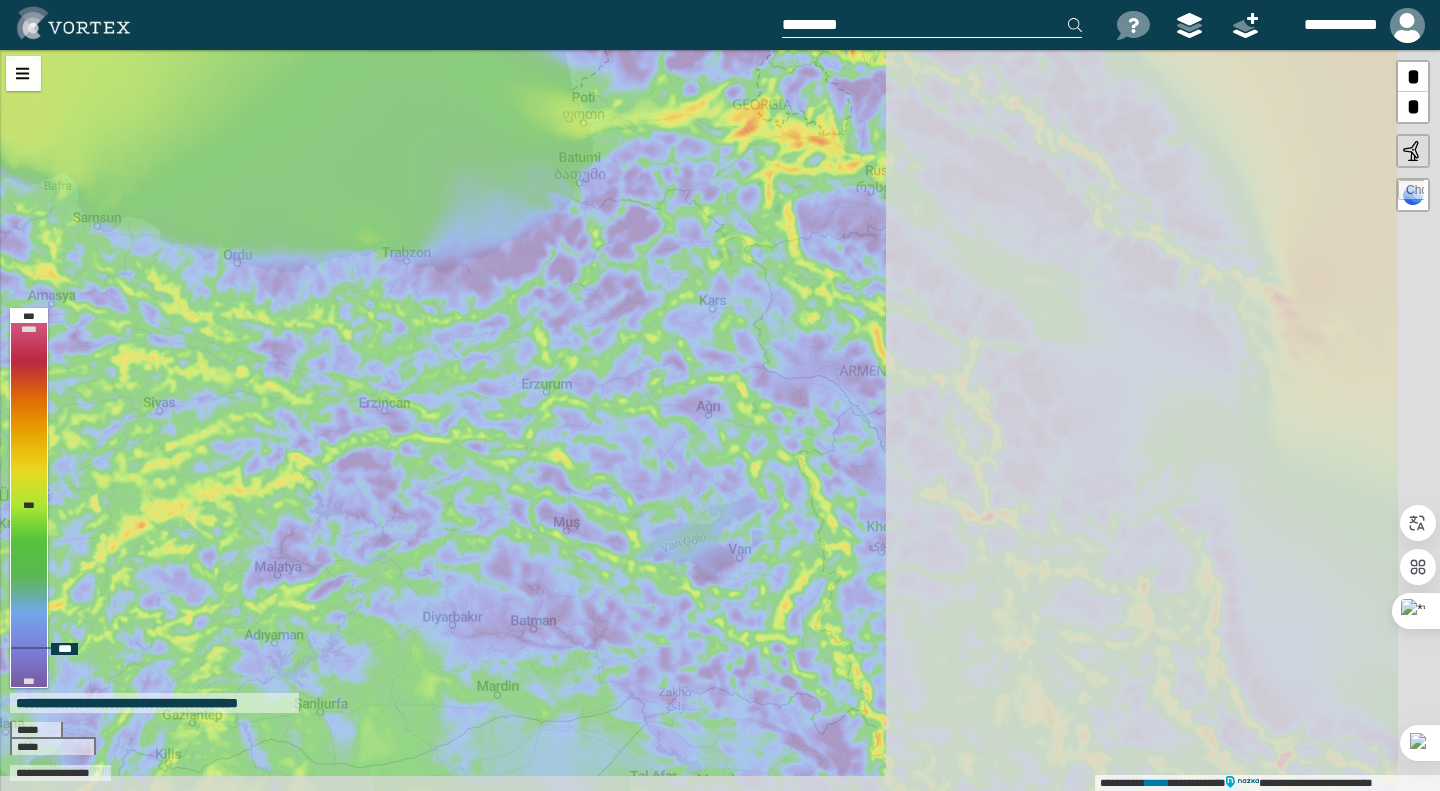 click on "**********" at bounding box center (720, 420) 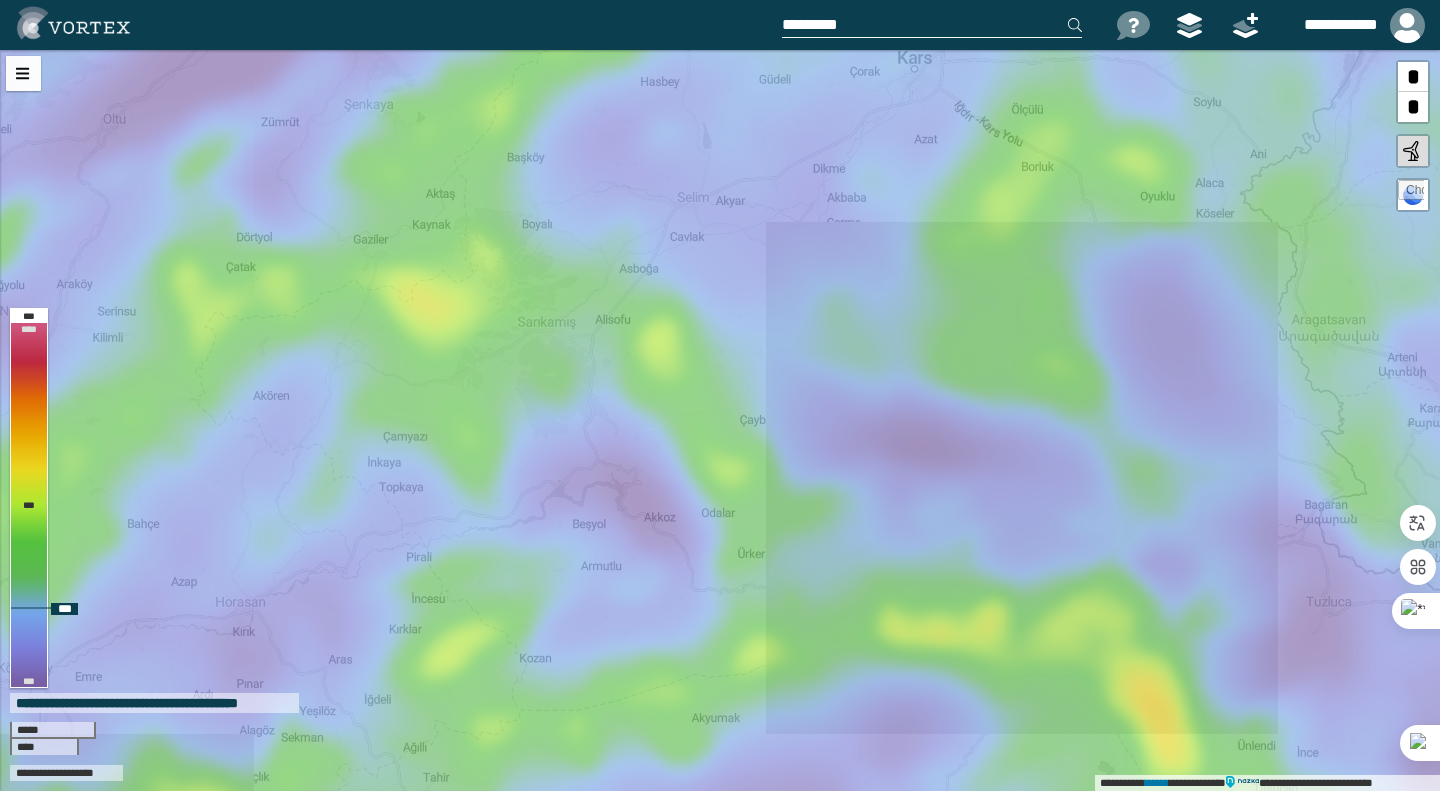 drag, startPoint x: 729, startPoint y: 597, endPoint x: 740, endPoint y: 343, distance: 254.23808 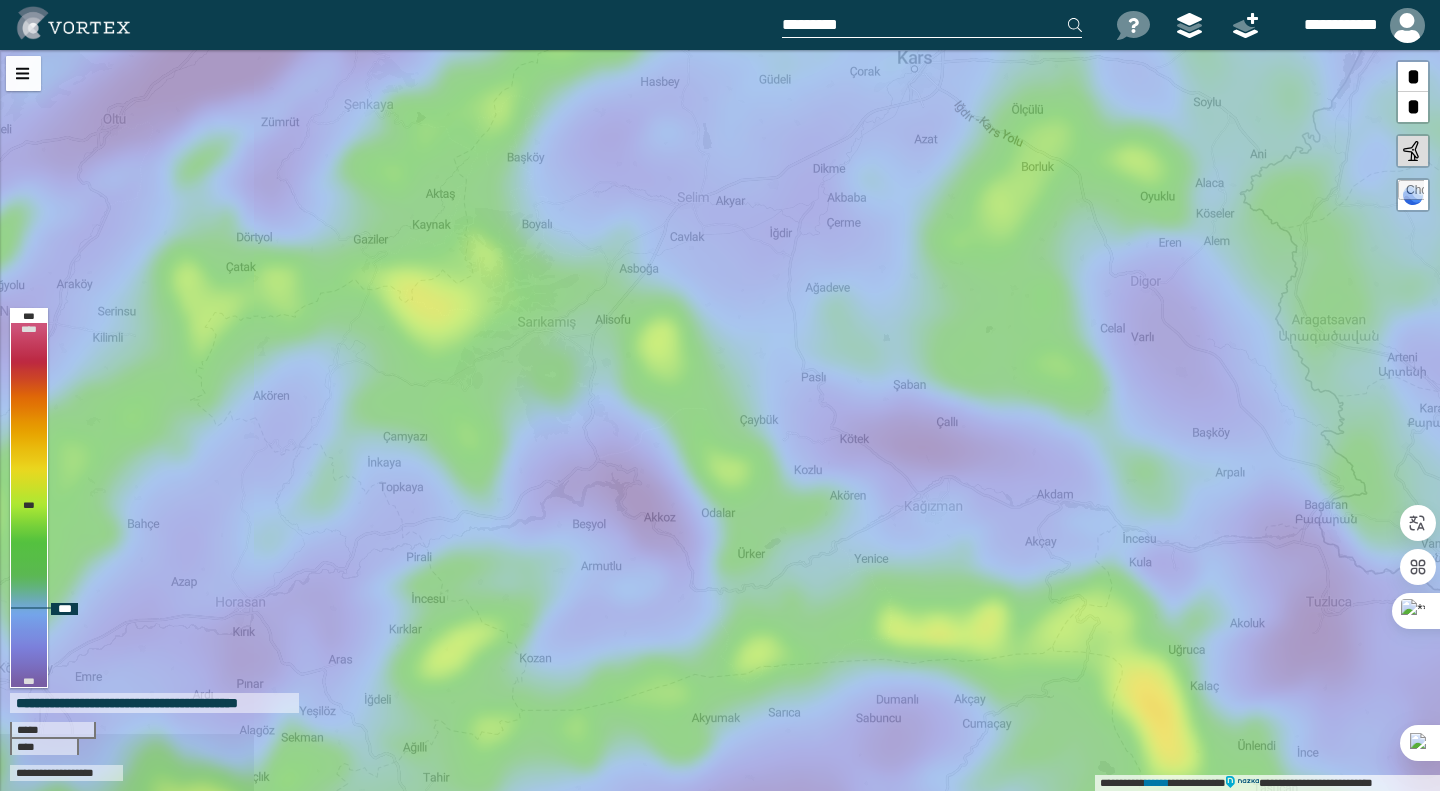 click on "**********" at bounding box center [720, 420] 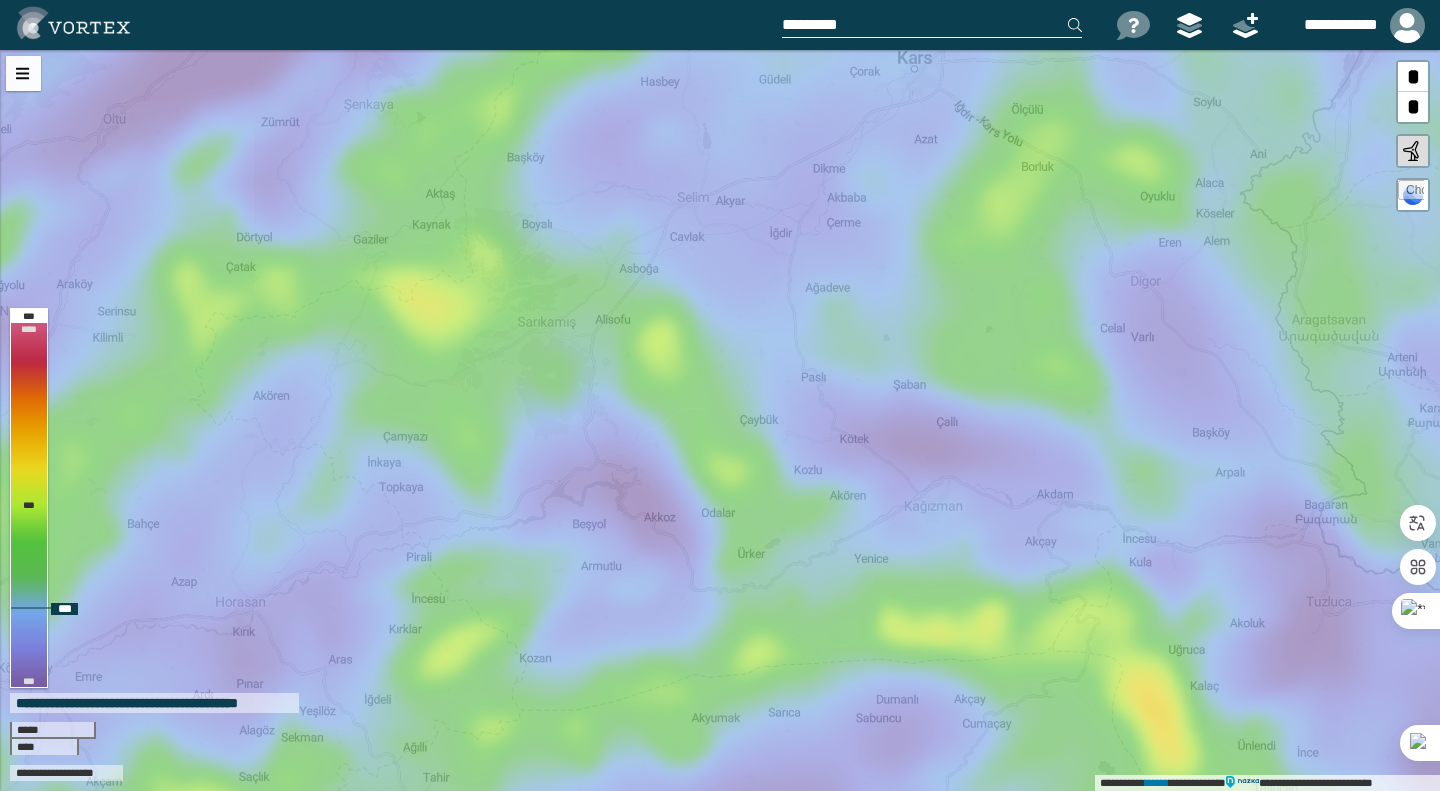 click on "**********" at bounding box center (720, 420) 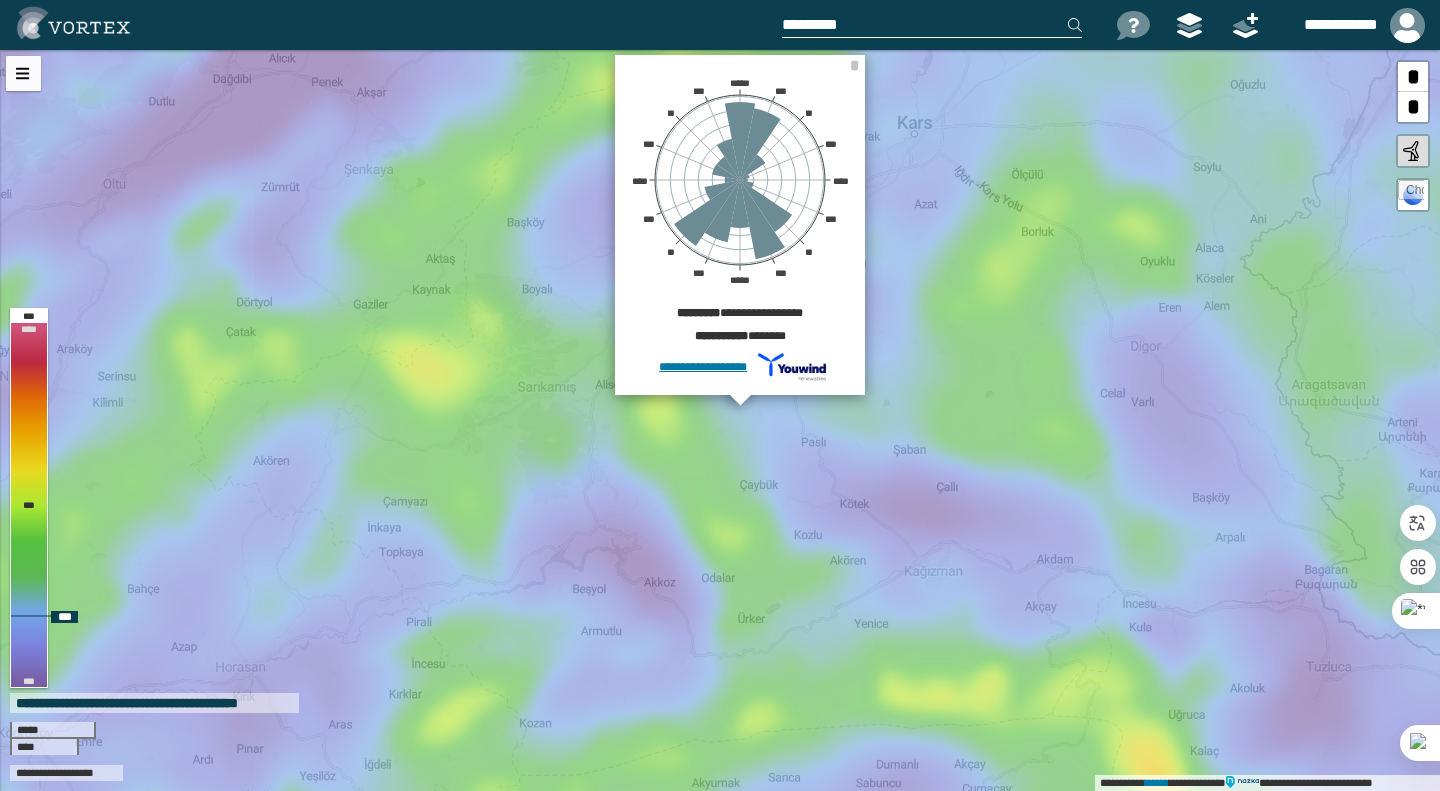 click on "**********" at bounding box center (720, 420) 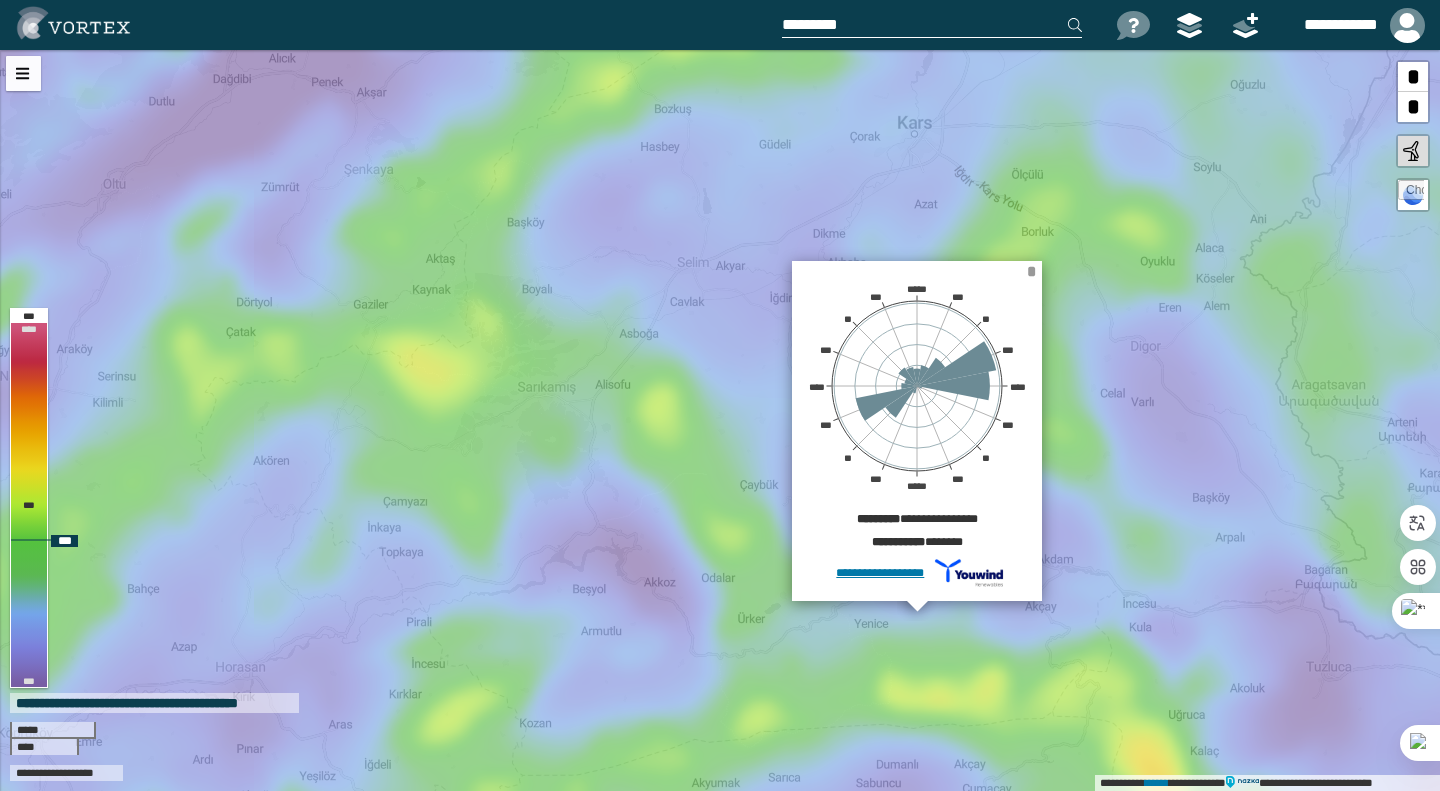 click on "*" at bounding box center [1033, 268] 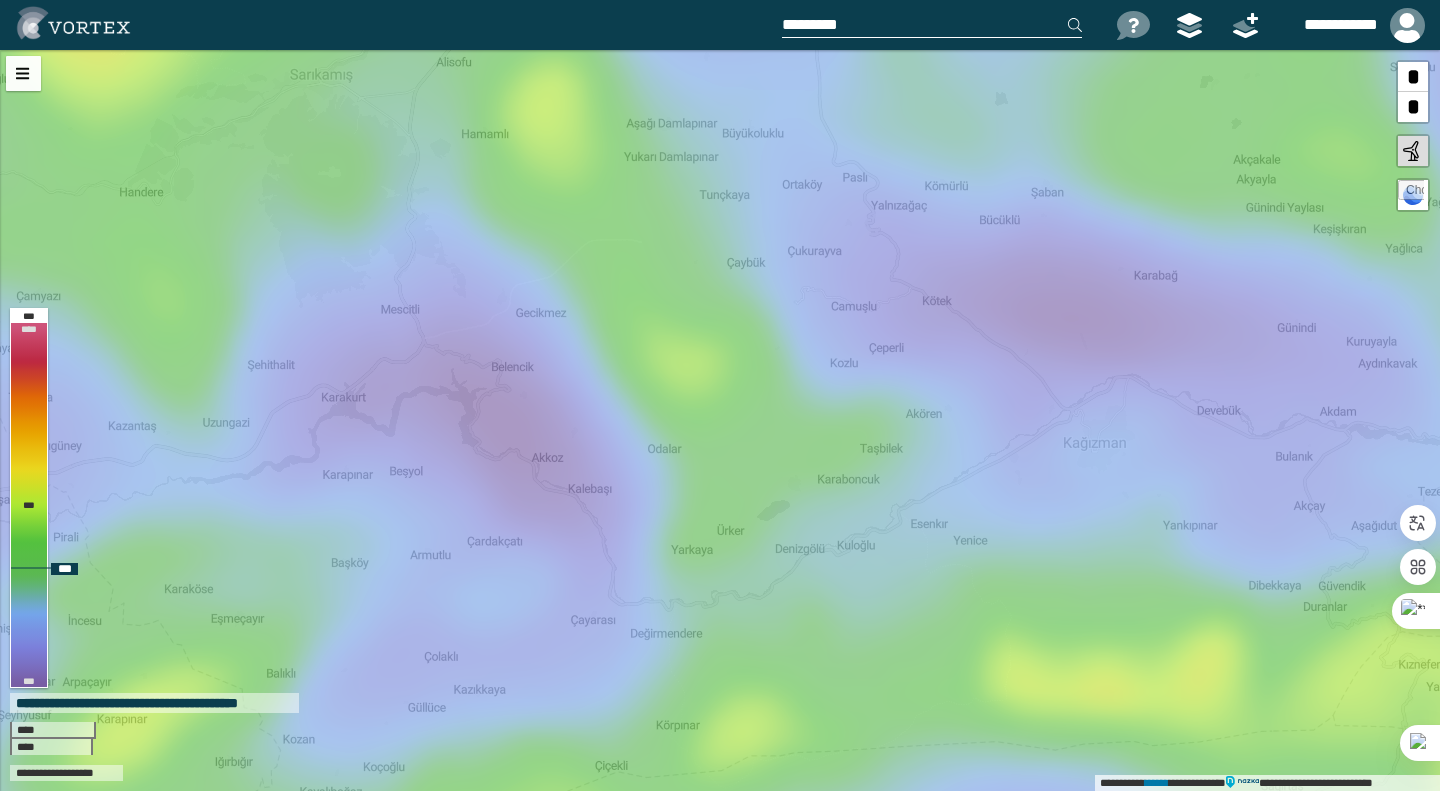 drag, startPoint x: 779, startPoint y: 551, endPoint x: 846, endPoint y: 441, distance: 128.7983 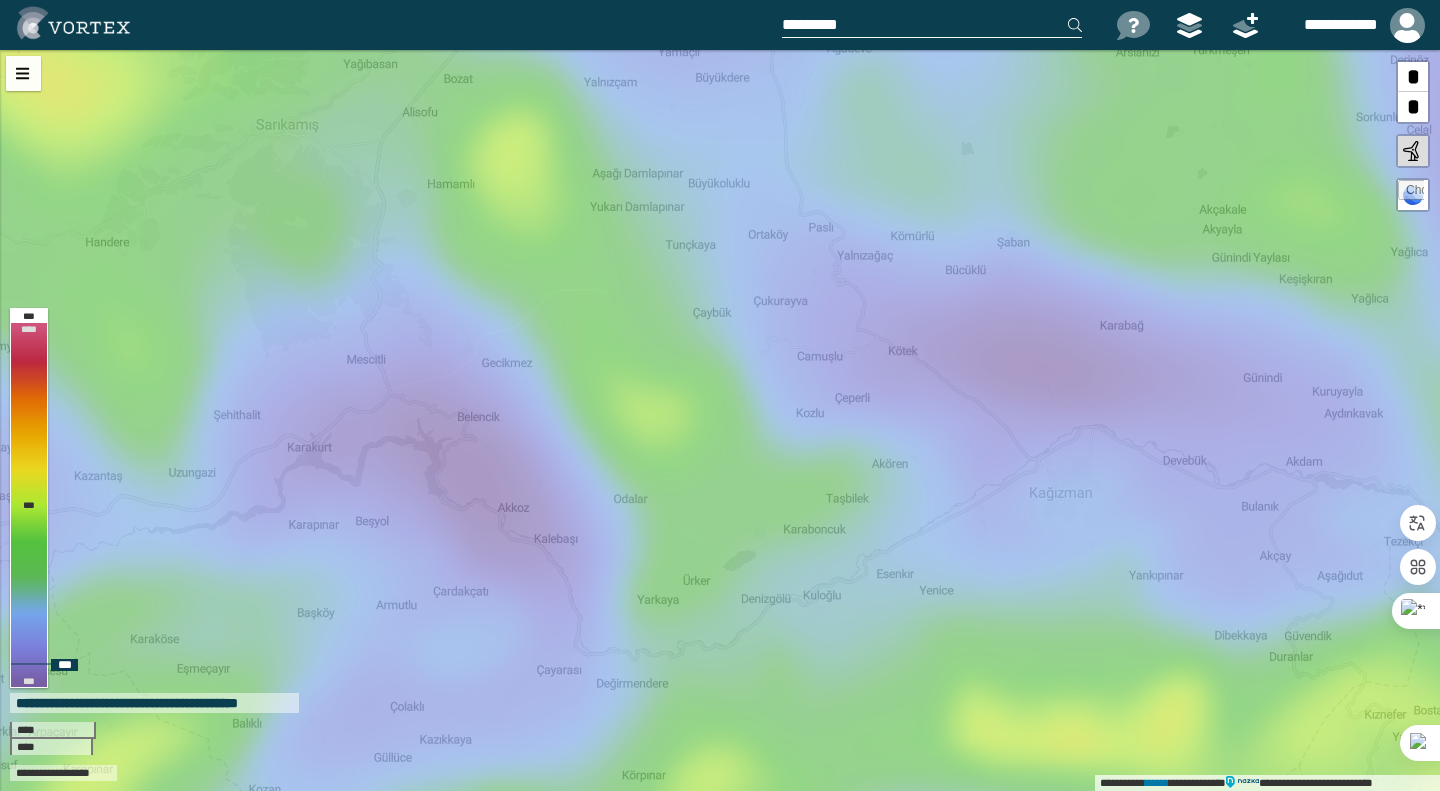 drag, startPoint x: 1098, startPoint y: 366, endPoint x: 921, endPoint y: 419, distance: 184.76471 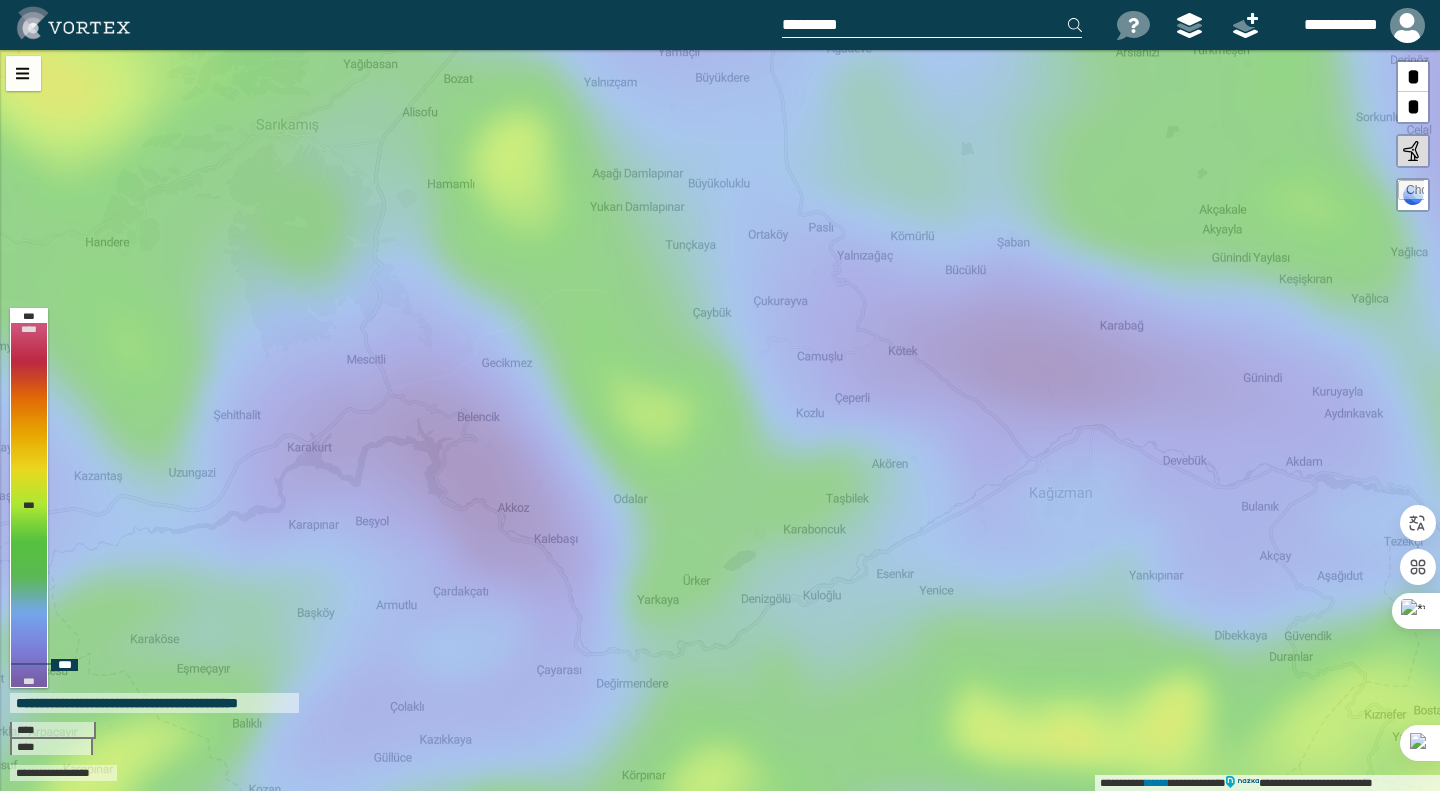click on "**********" at bounding box center [720, 420] 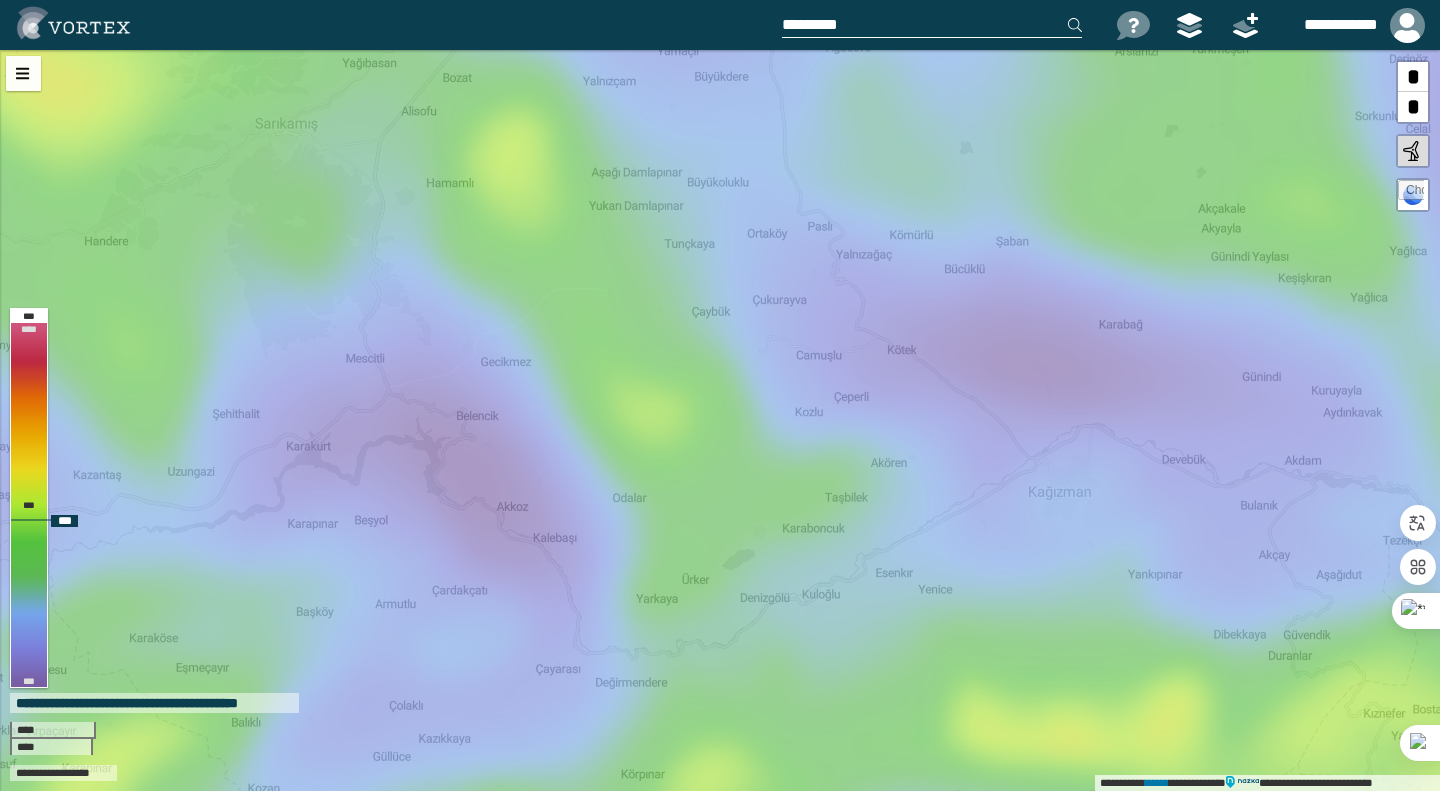 click on "**********" at bounding box center [720, 420] 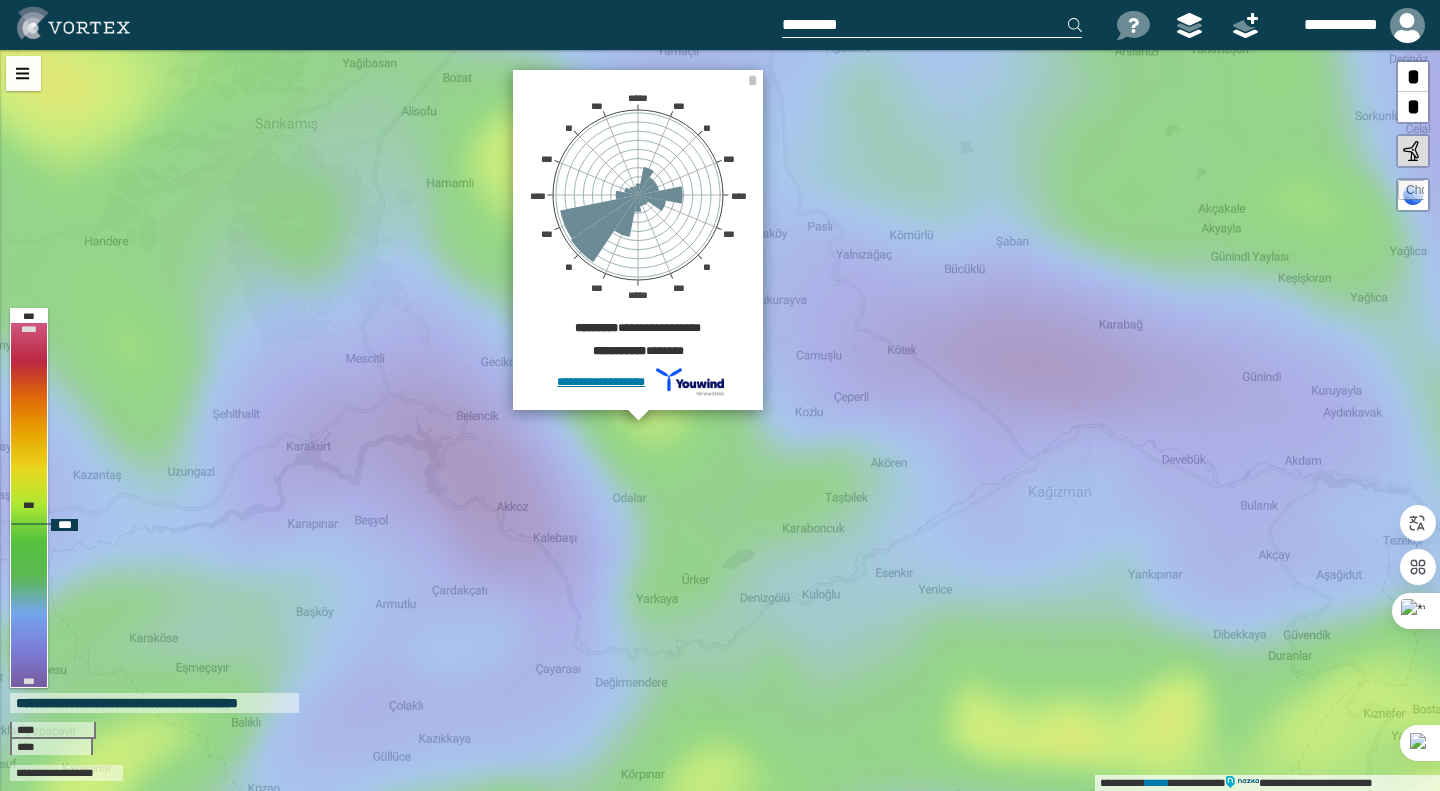 click on "**********" at bounding box center (720, 420) 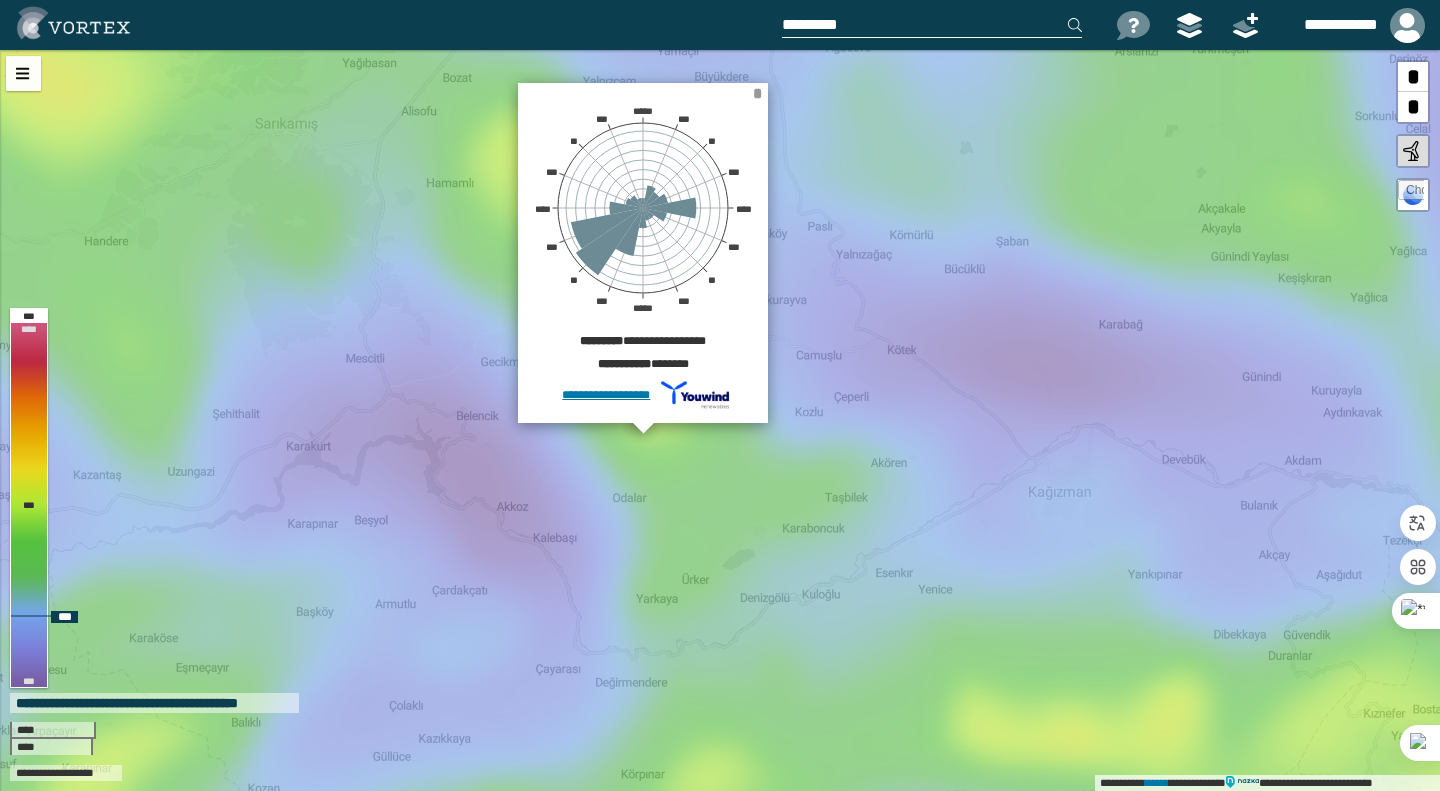 click on "*" at bounding box center (757, 93) 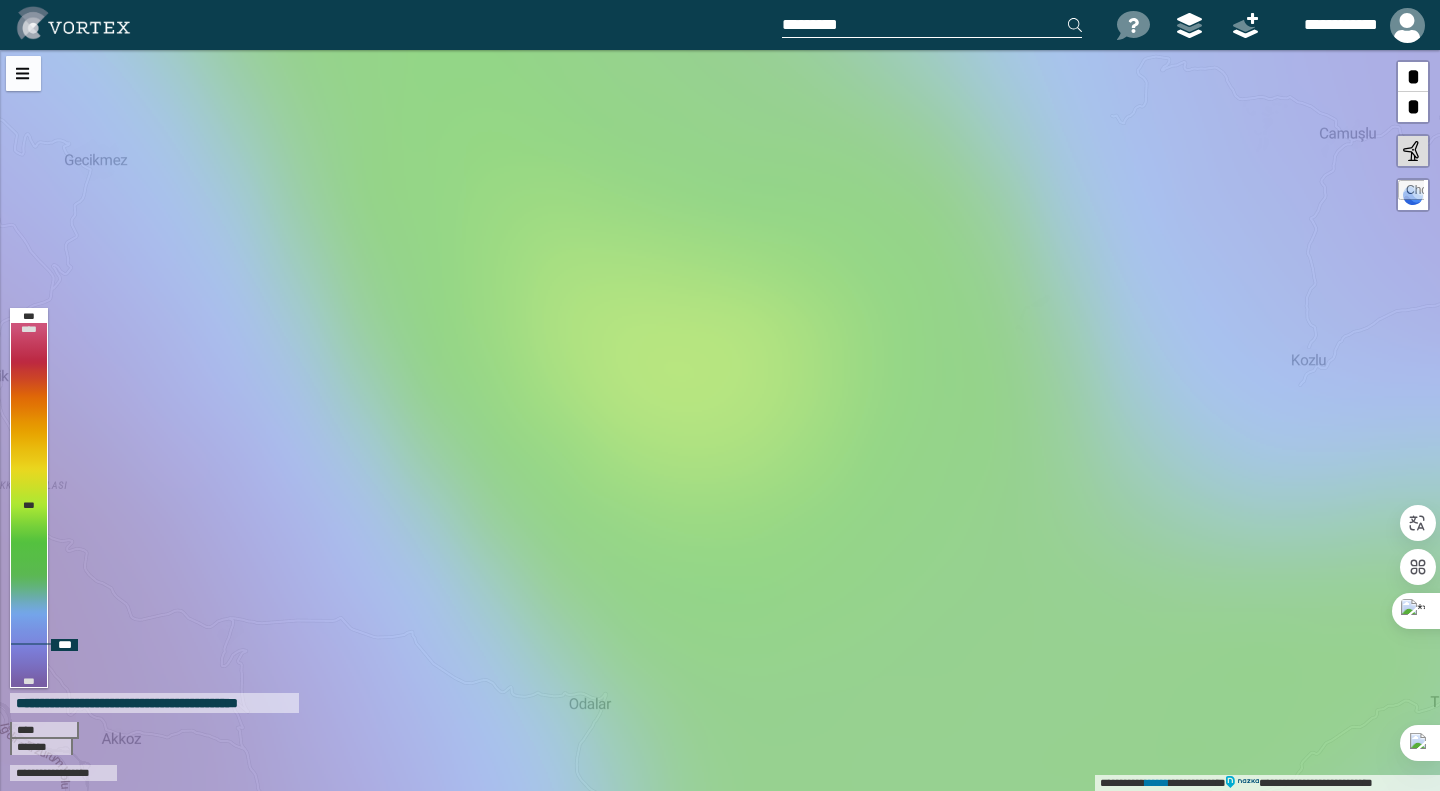 click at bounding box center [1411, 193] 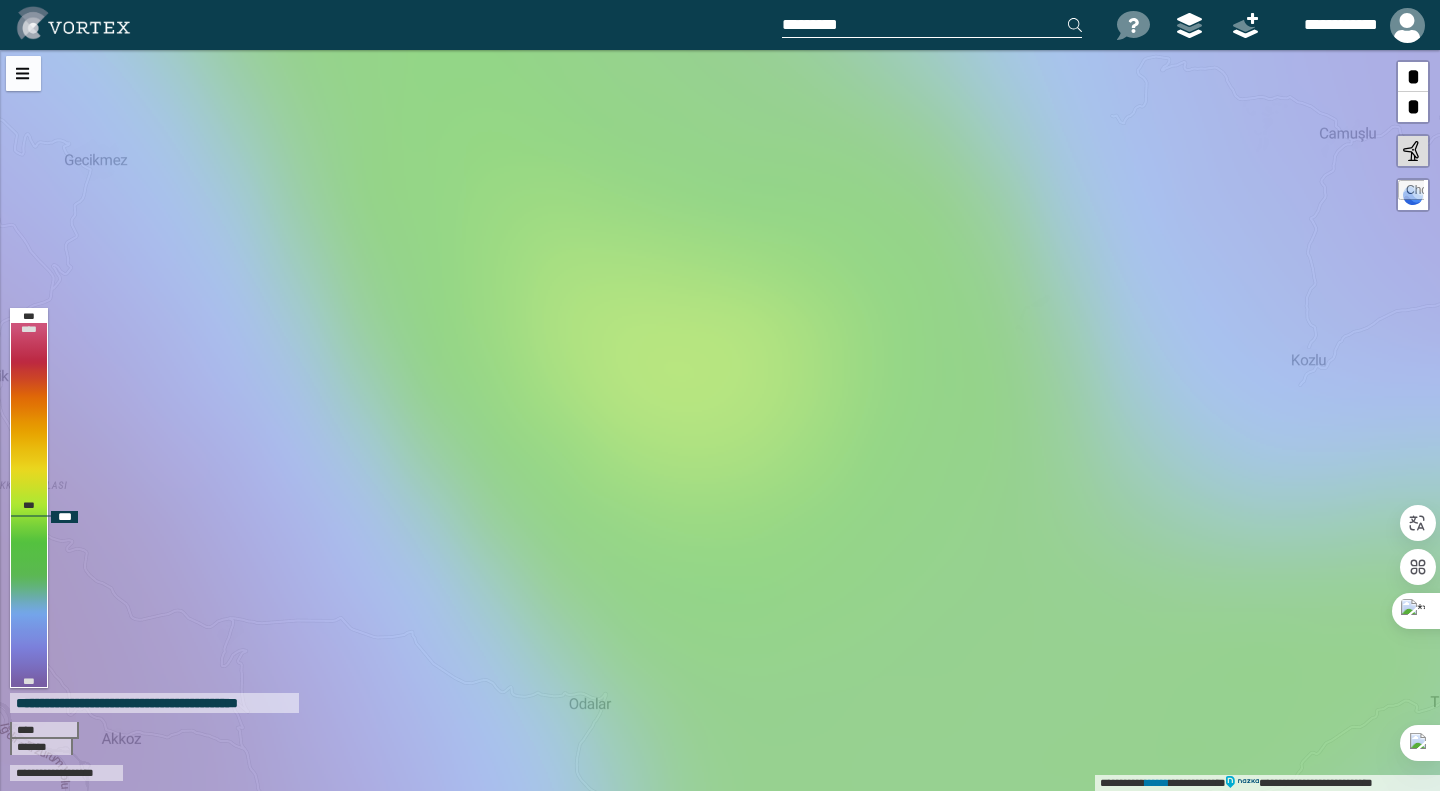 click on "**********" at bounding box center (720, 420) 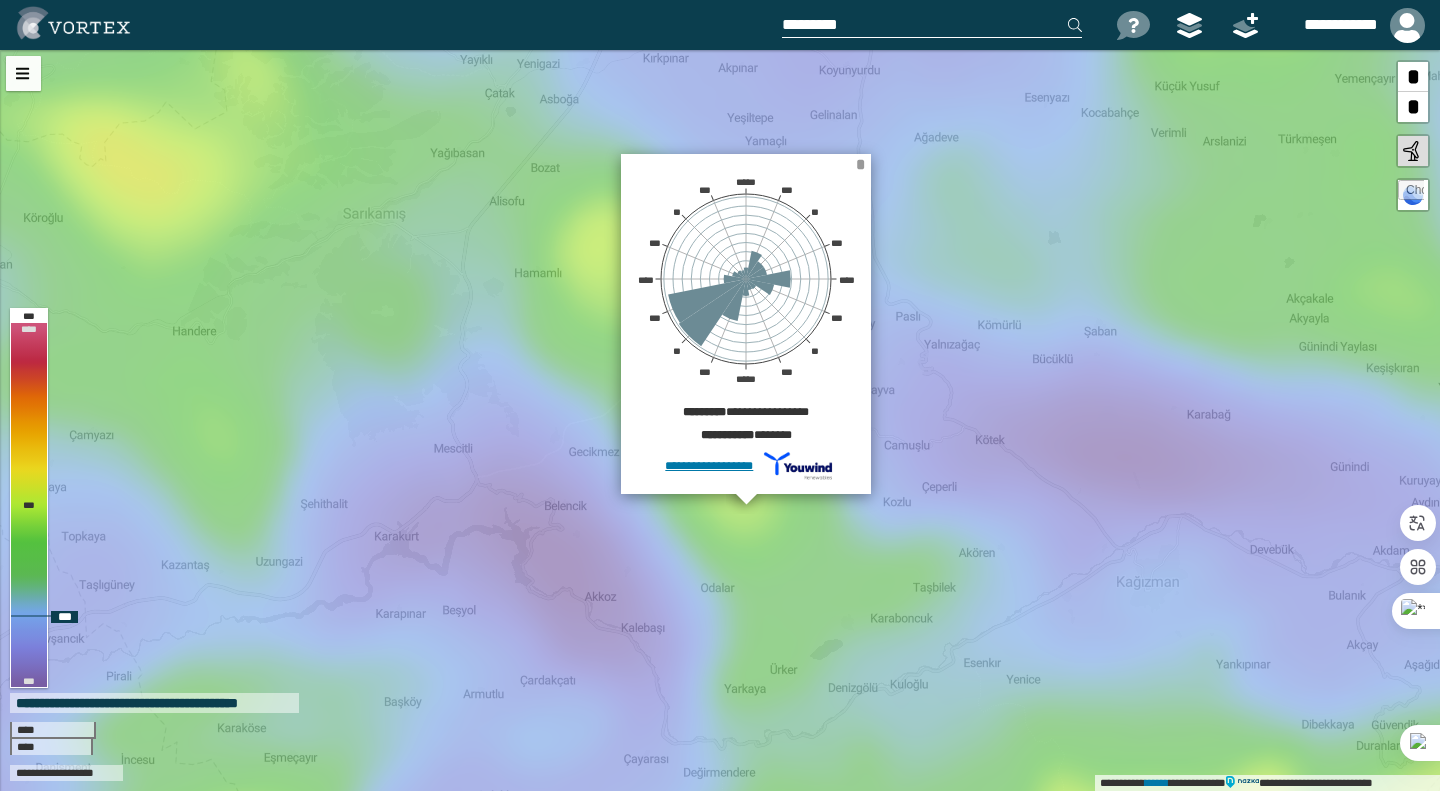 click on "*" at bounding box center (860, 164) 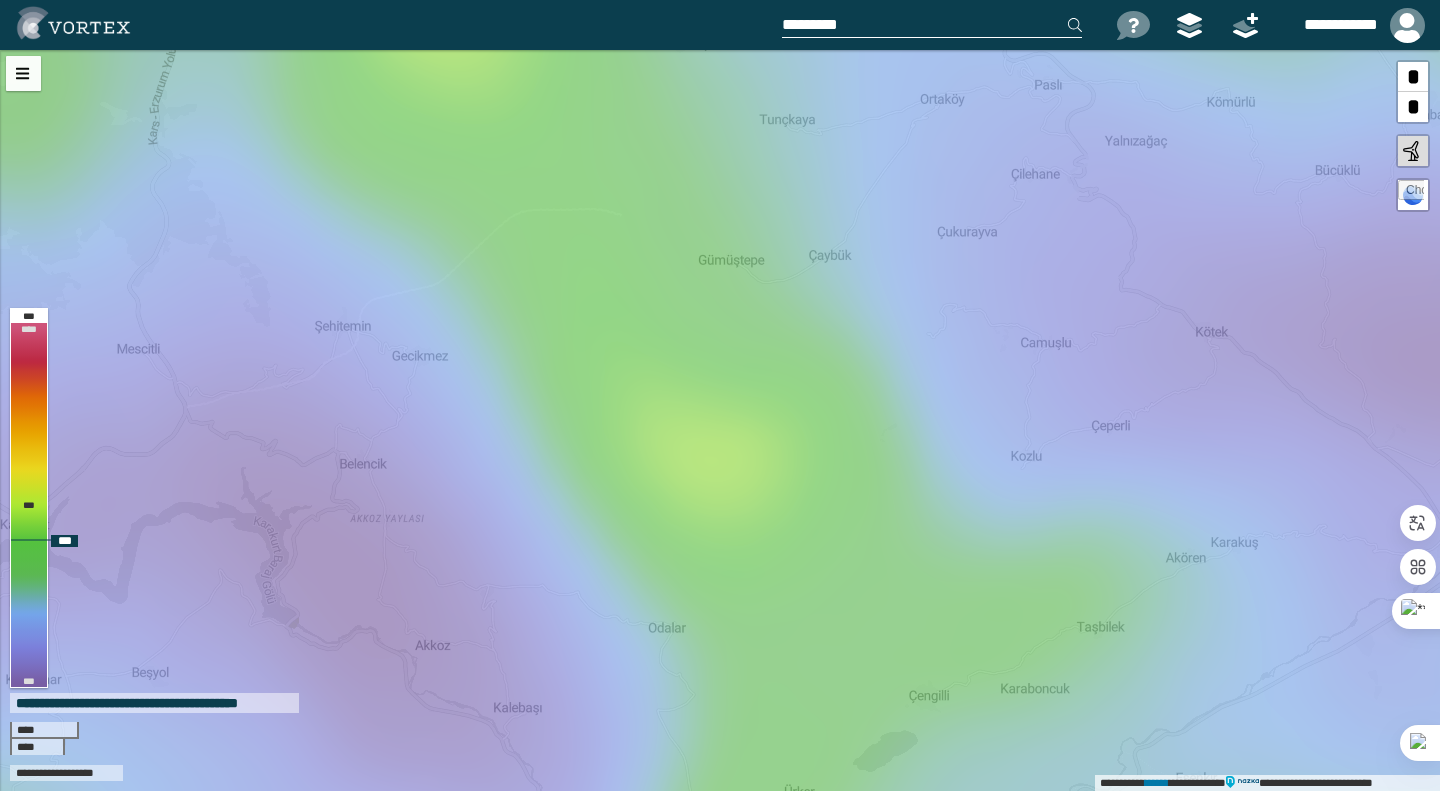 drag, startPoint x: 864, startPoint y: 432, endPoint x: 815, endPoint y: 409, distance: 54.129475 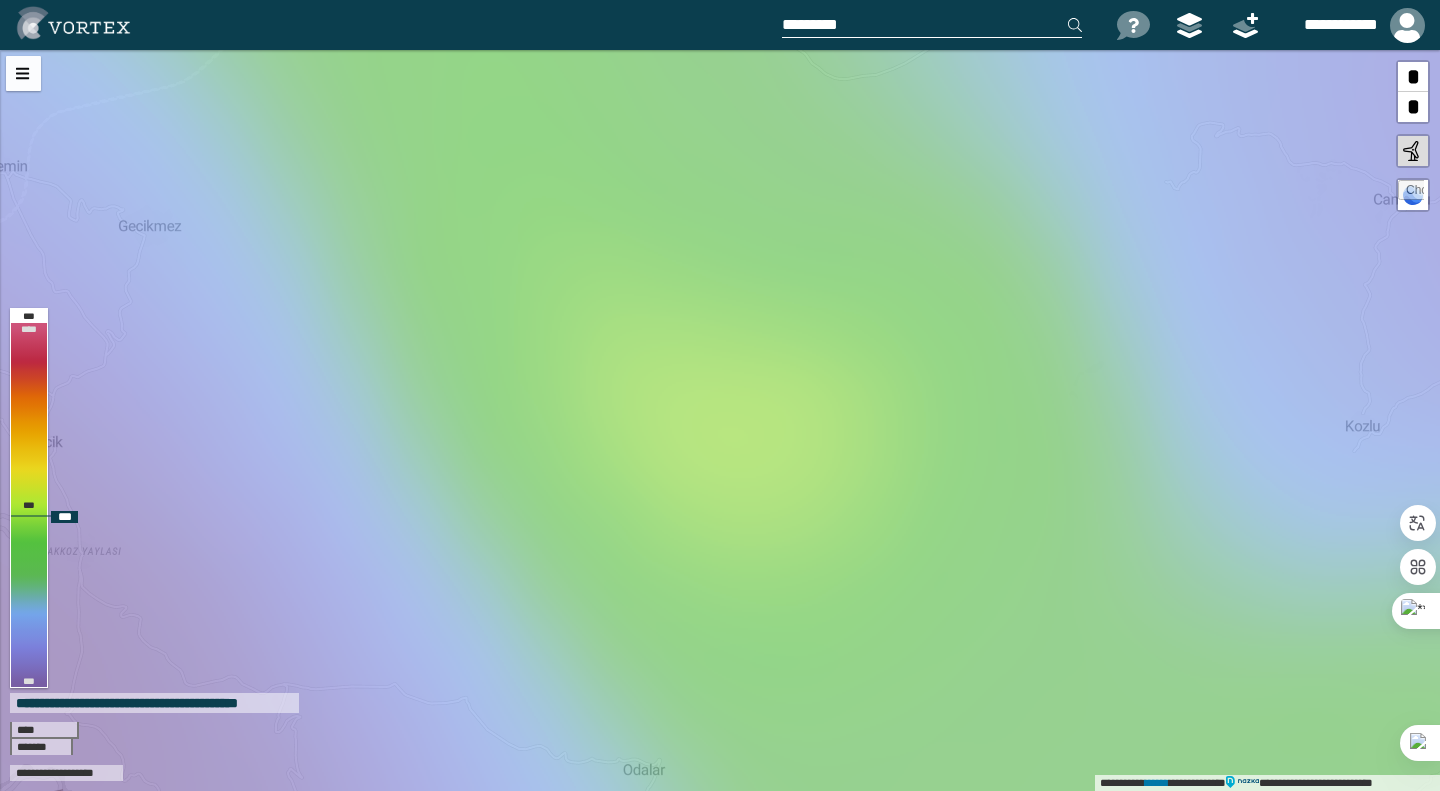 drag, startPoint x: 759, startPoint y: 440, endPoint x: 763, endPoint y: 540, distance: 100.07997 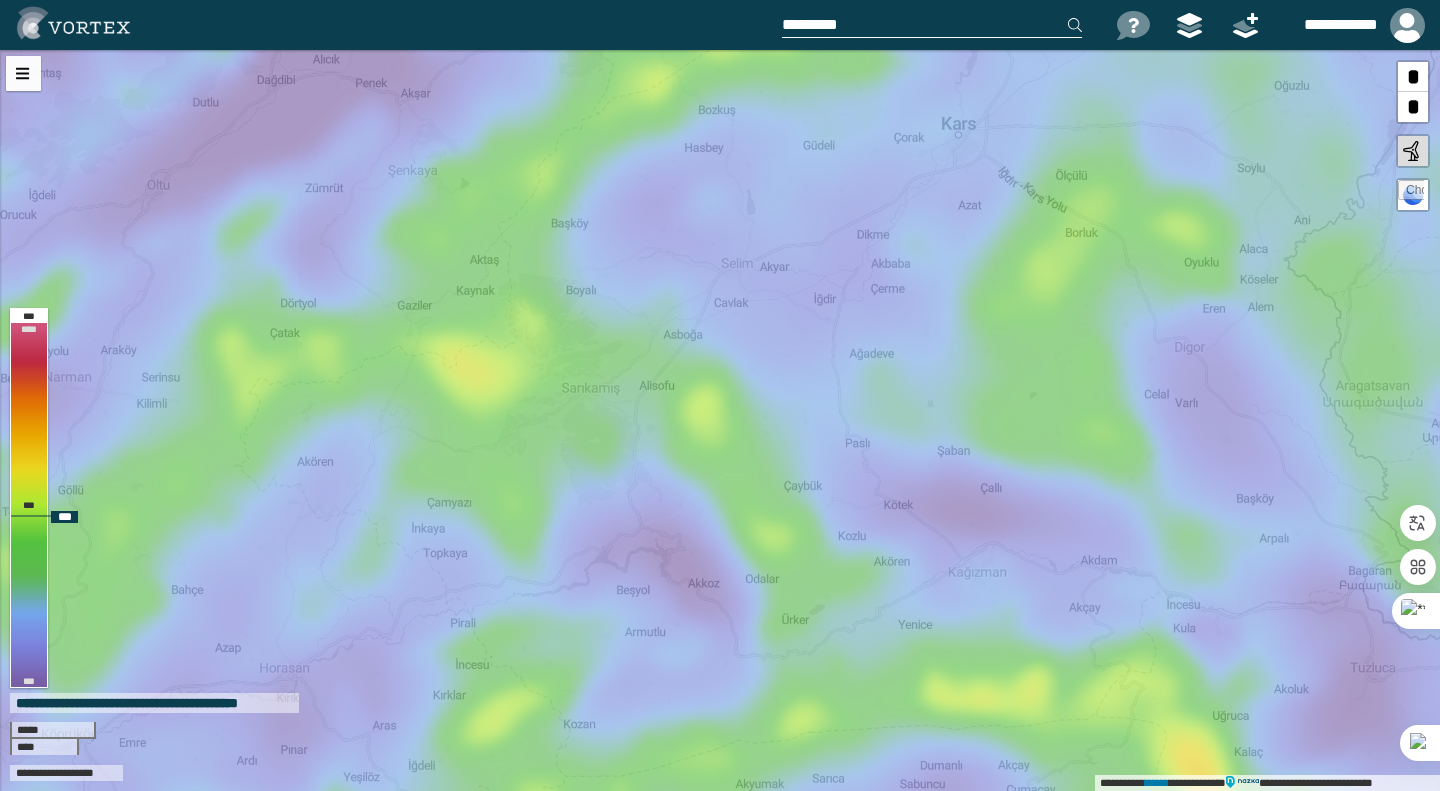 drag, startPoint x: 788, startPoint y: 449, endPoint x: 779, endPoint y: 538, distance: 89.453896 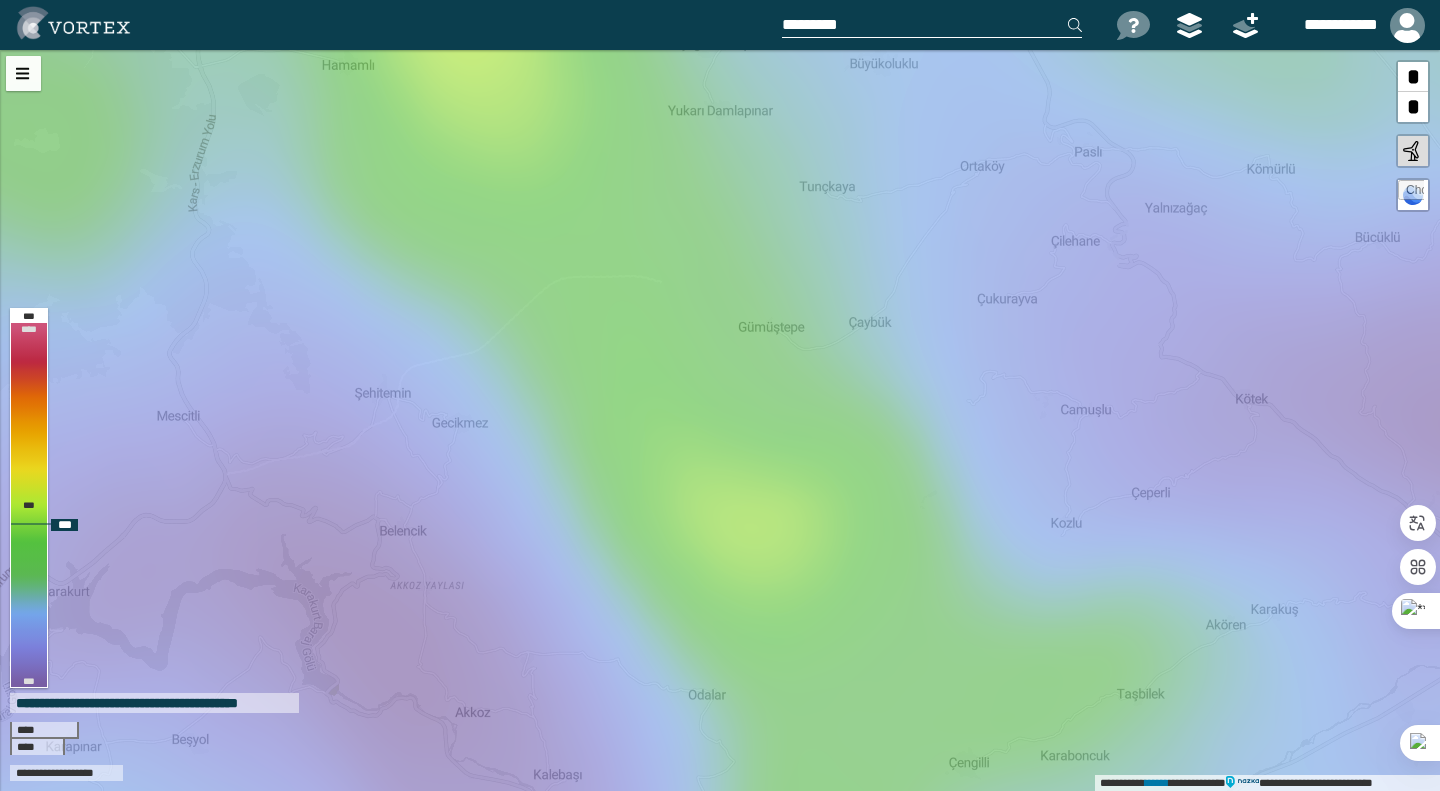 drag, startPoint x: 768, startPoint y: 503, endPoint x: 768, endPoint y: 477, distance: 26 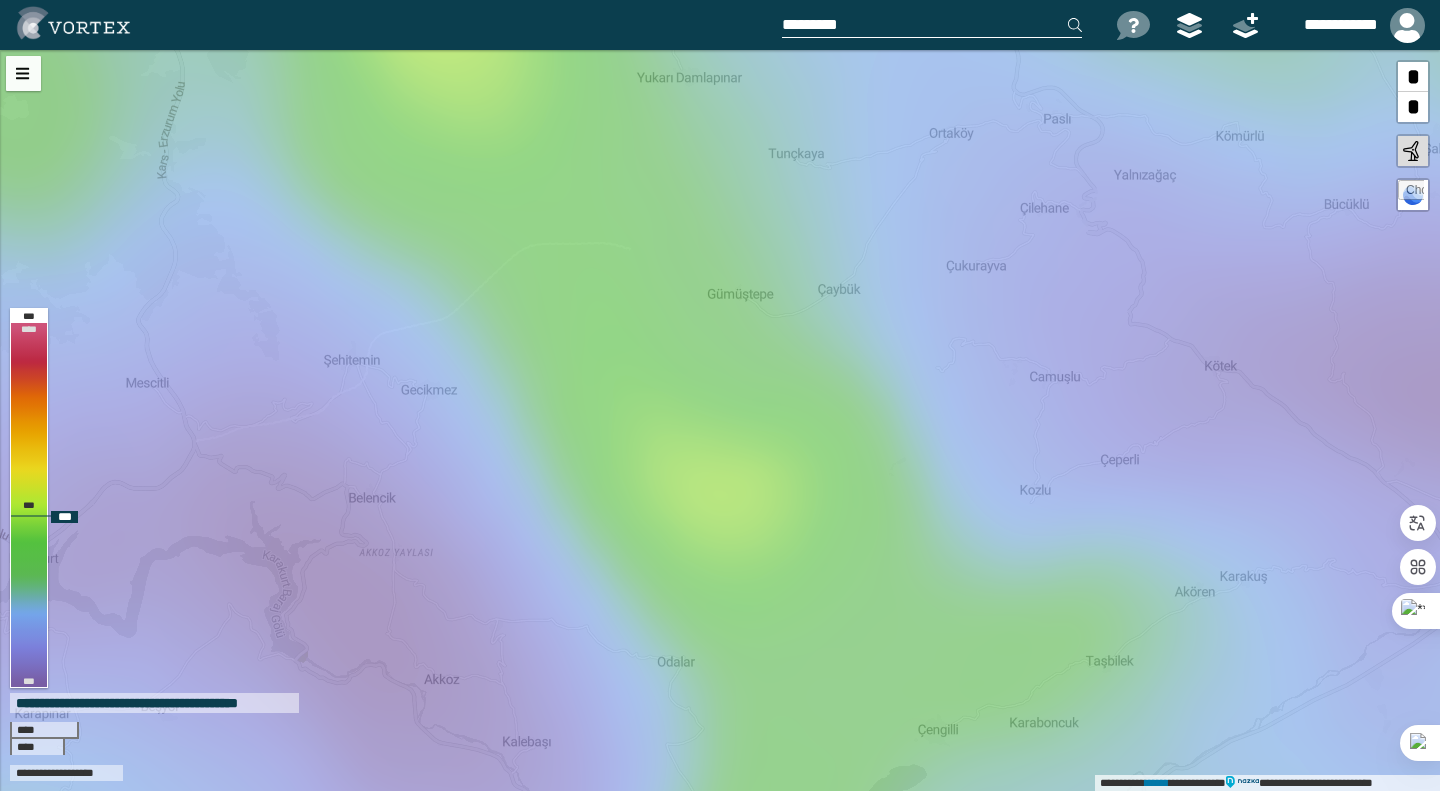 drag, startPoint x: 754, startPoint y: 490, endPoint x: 727, endPoint y: 483, distance: 27.89265 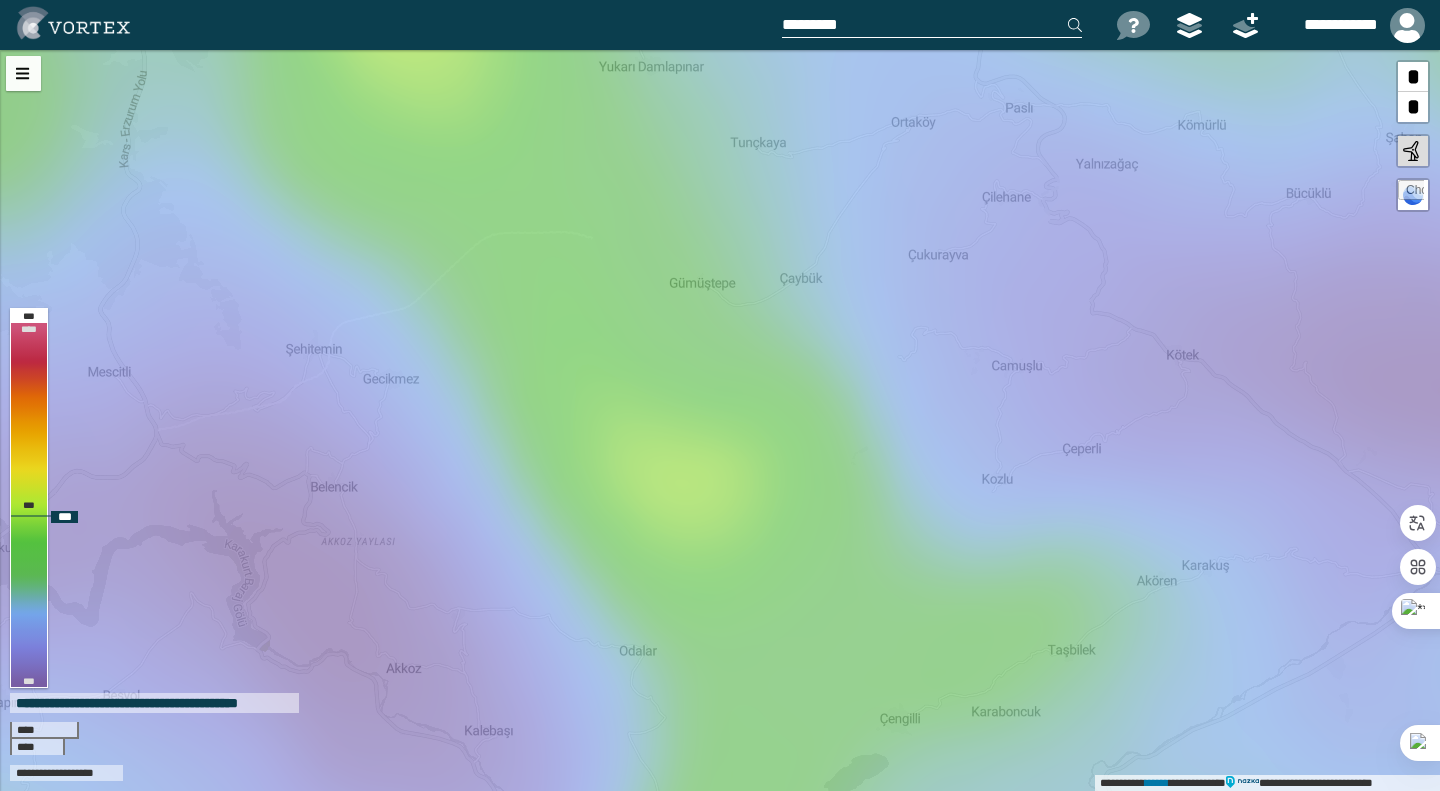 click on "**********" at bounding box center [720, 420] 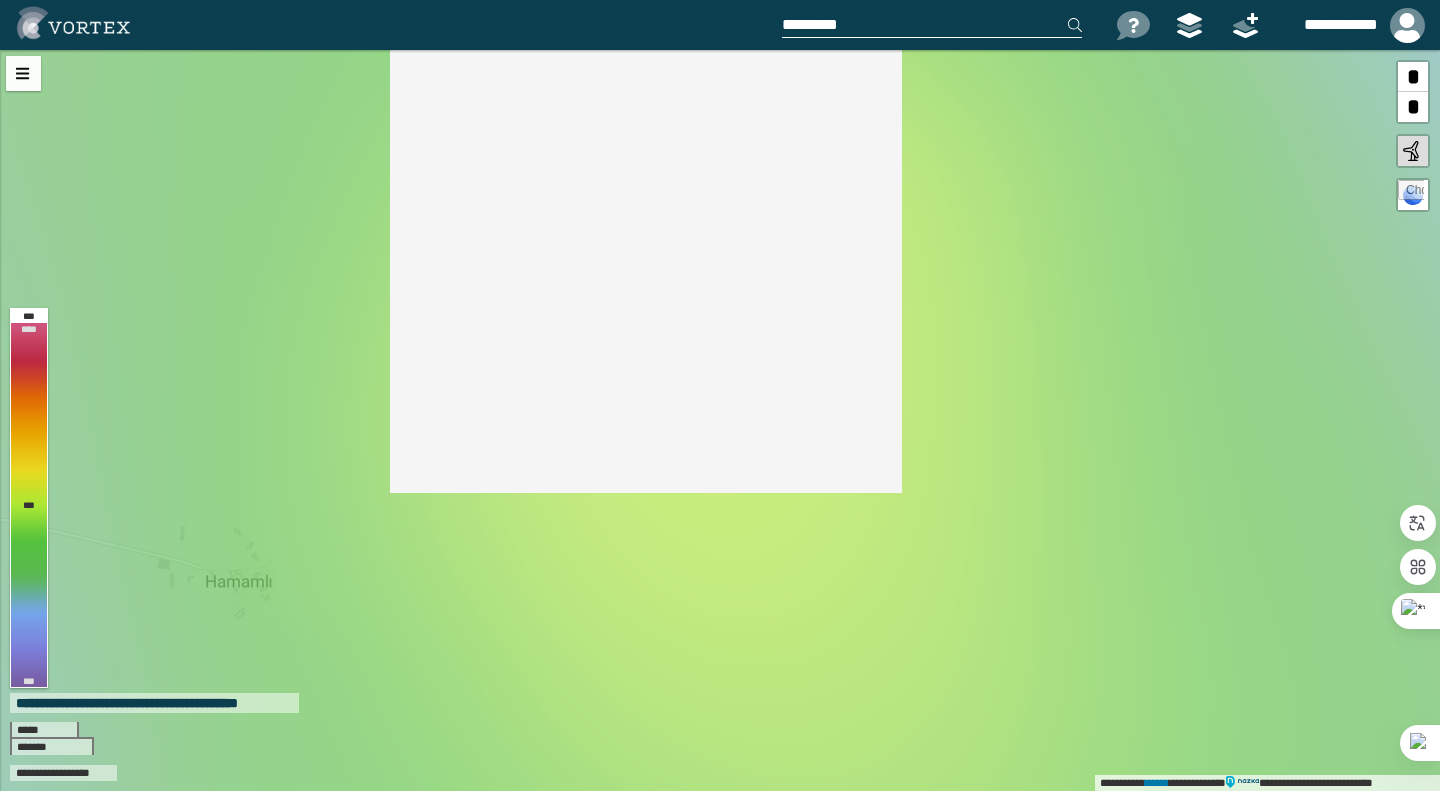 drag, startPoint x: 663, startPoint y: 323, endPoint x: 730, endPoint y: 463, distance: 155.20631 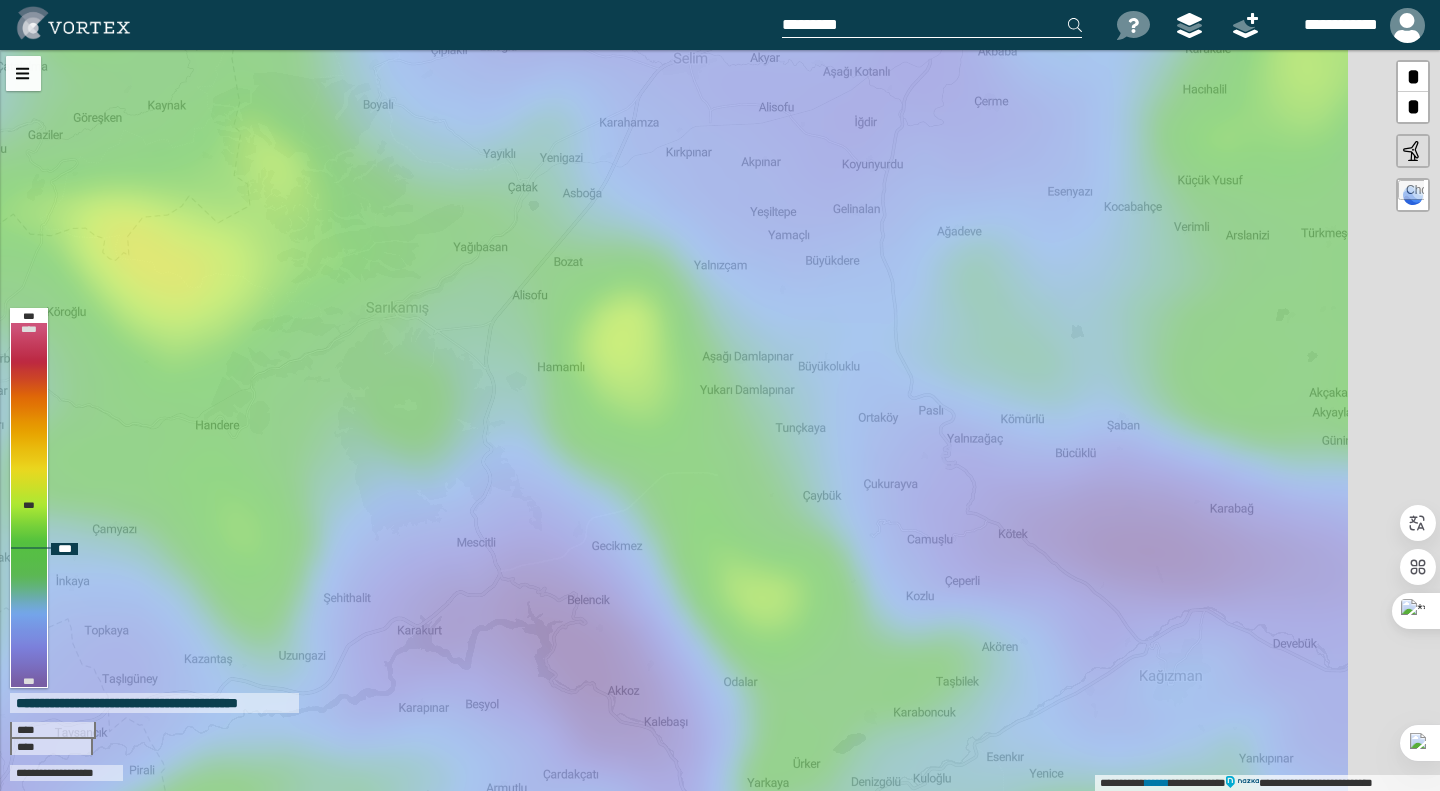 drag, startPoint x: 778, startPoint y: 572, endPoint x: 667, endPoint y: 420, distance: 188.2153 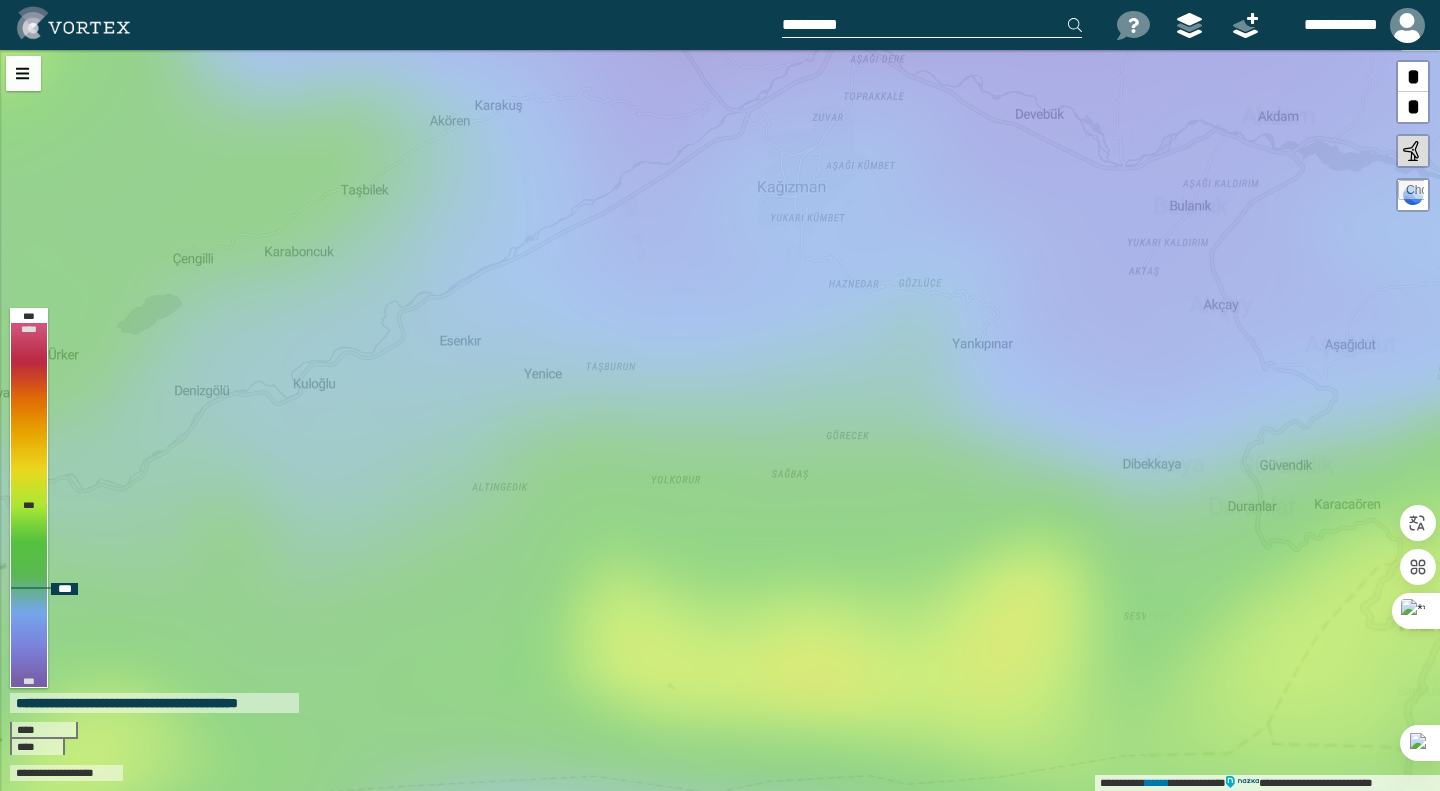 drag, startPoint x: 934, startPoint y: 469, endPoint x: 880, endPoint y: 416, distance: 75.66373 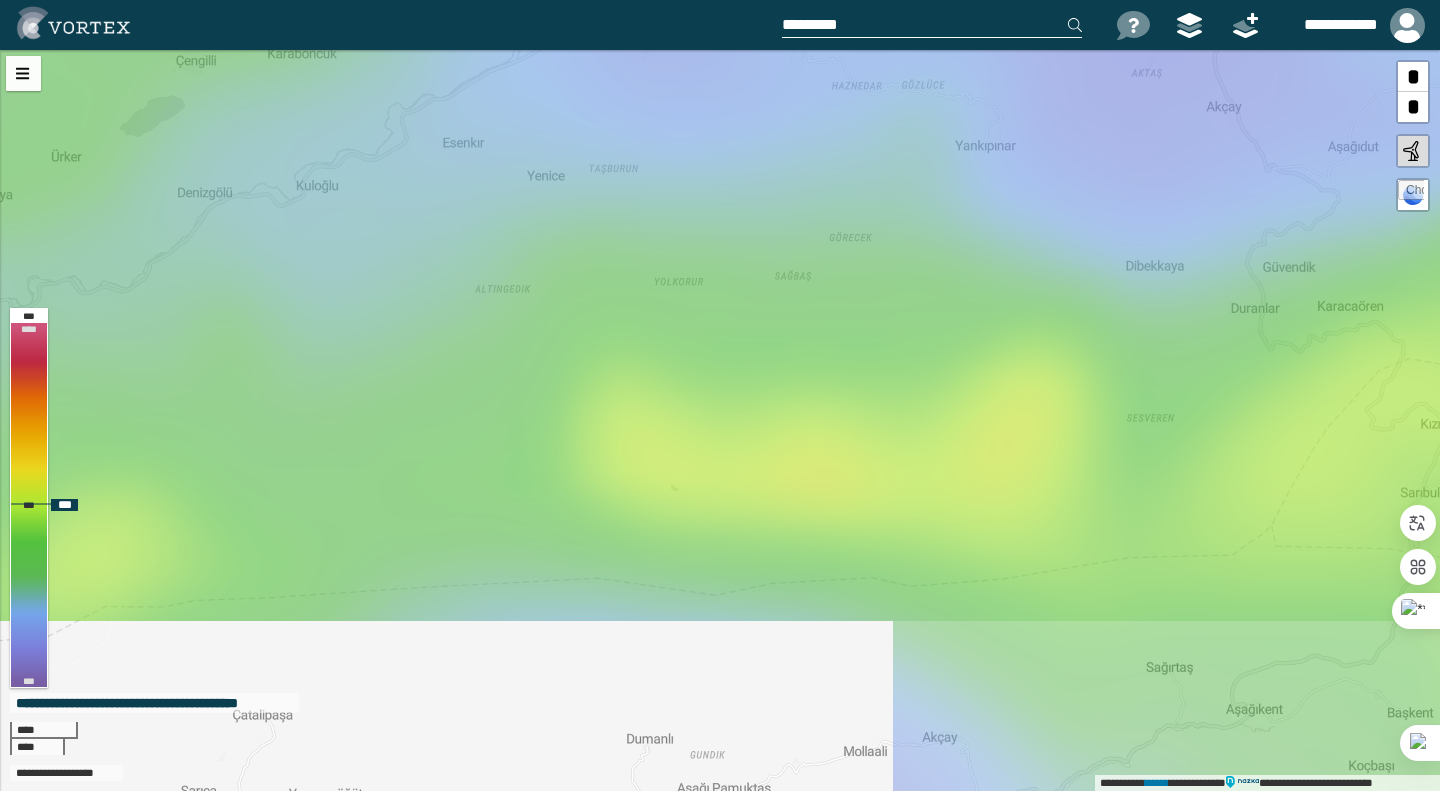 drag, startPoint x: 878, startPoint y: 549, endPoint x: 882, endPoint y: 448, distance: 101.07918 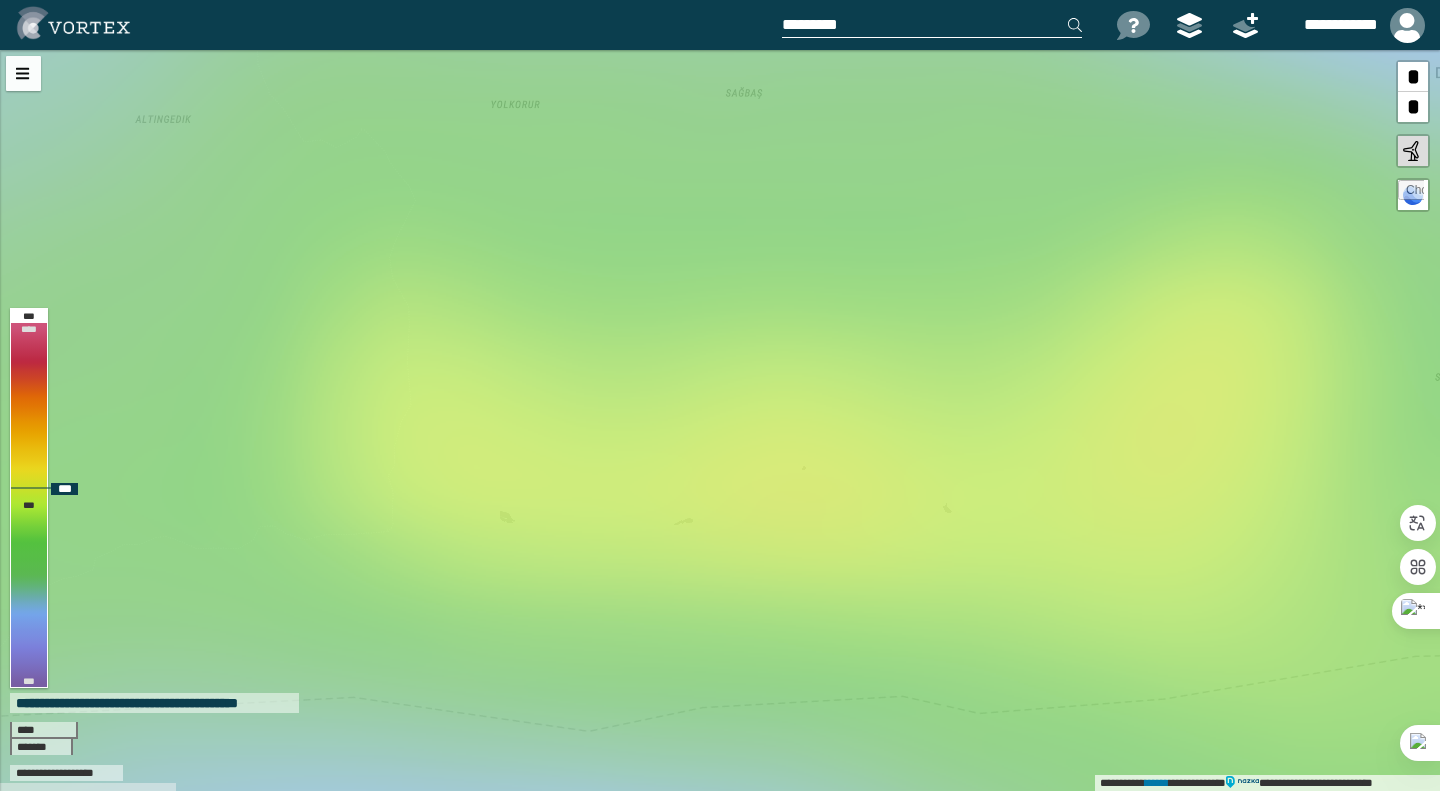 drag, startPoint x: 570, startPoint y: 476, endPoint x: 791, endPoint y: 493, distance: 221.65288 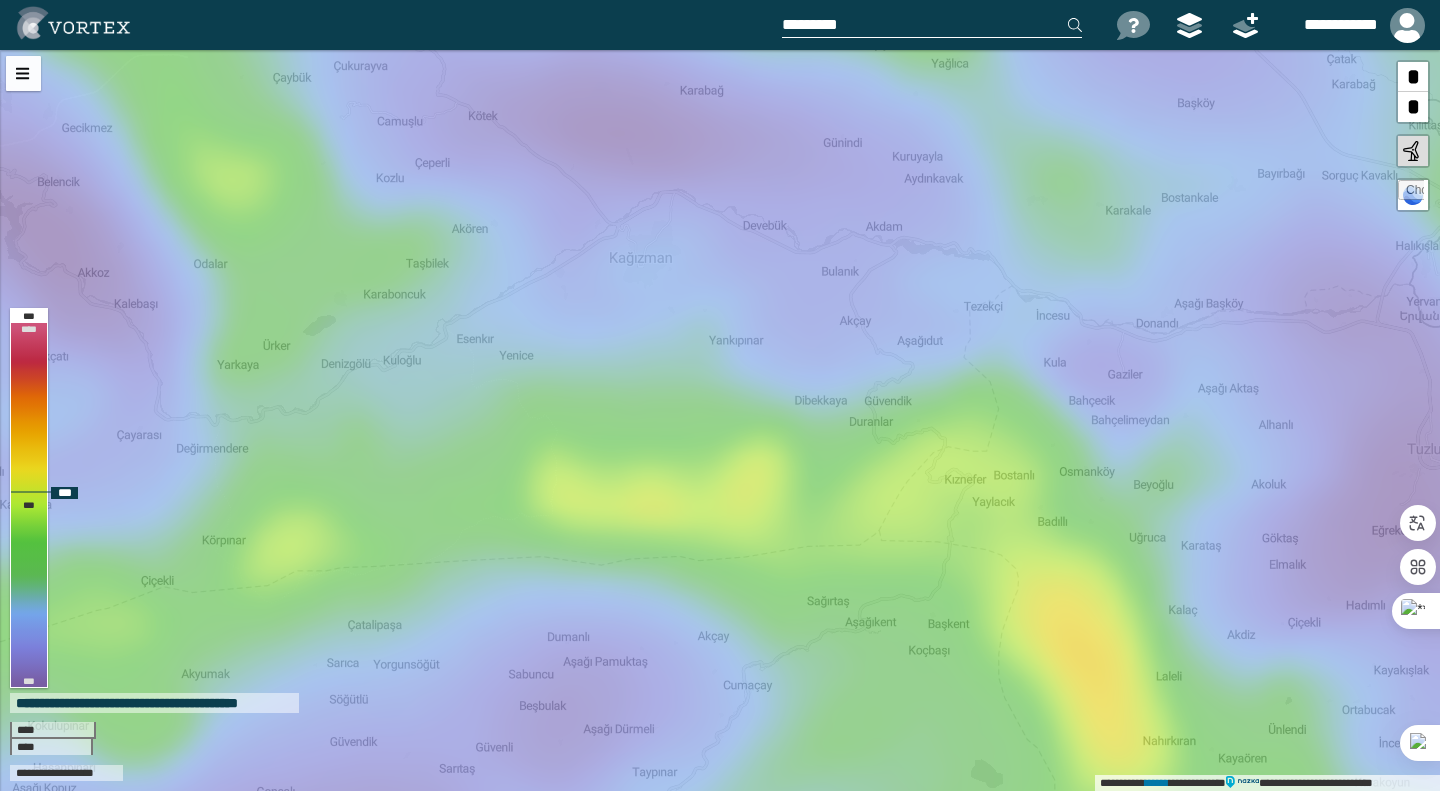 drag, startPoint x: 912, startPoint y: 445, endPoint x: 754, endPoint y: 499, distance: 166.97305 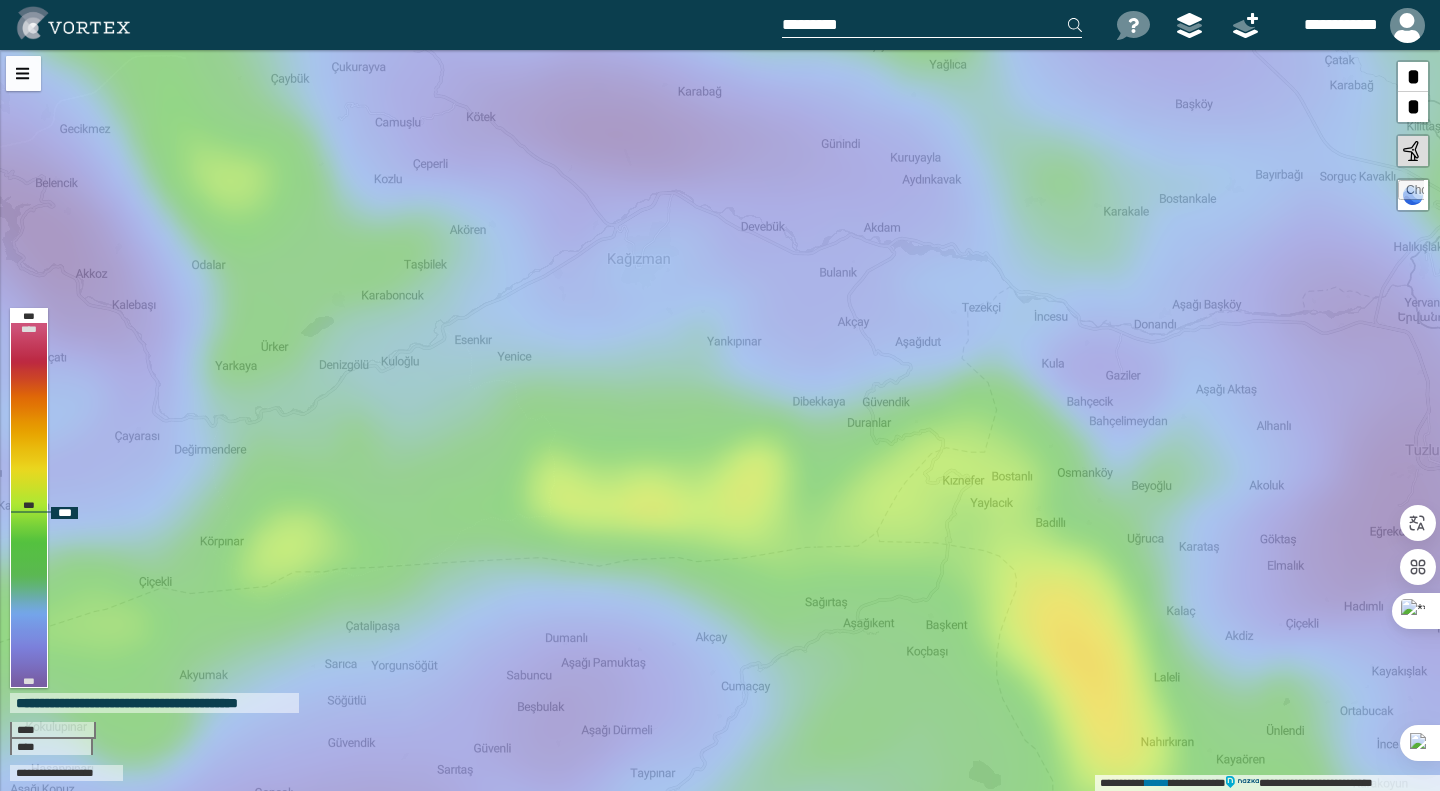 click on "**********" at bounding box center (720, 420) 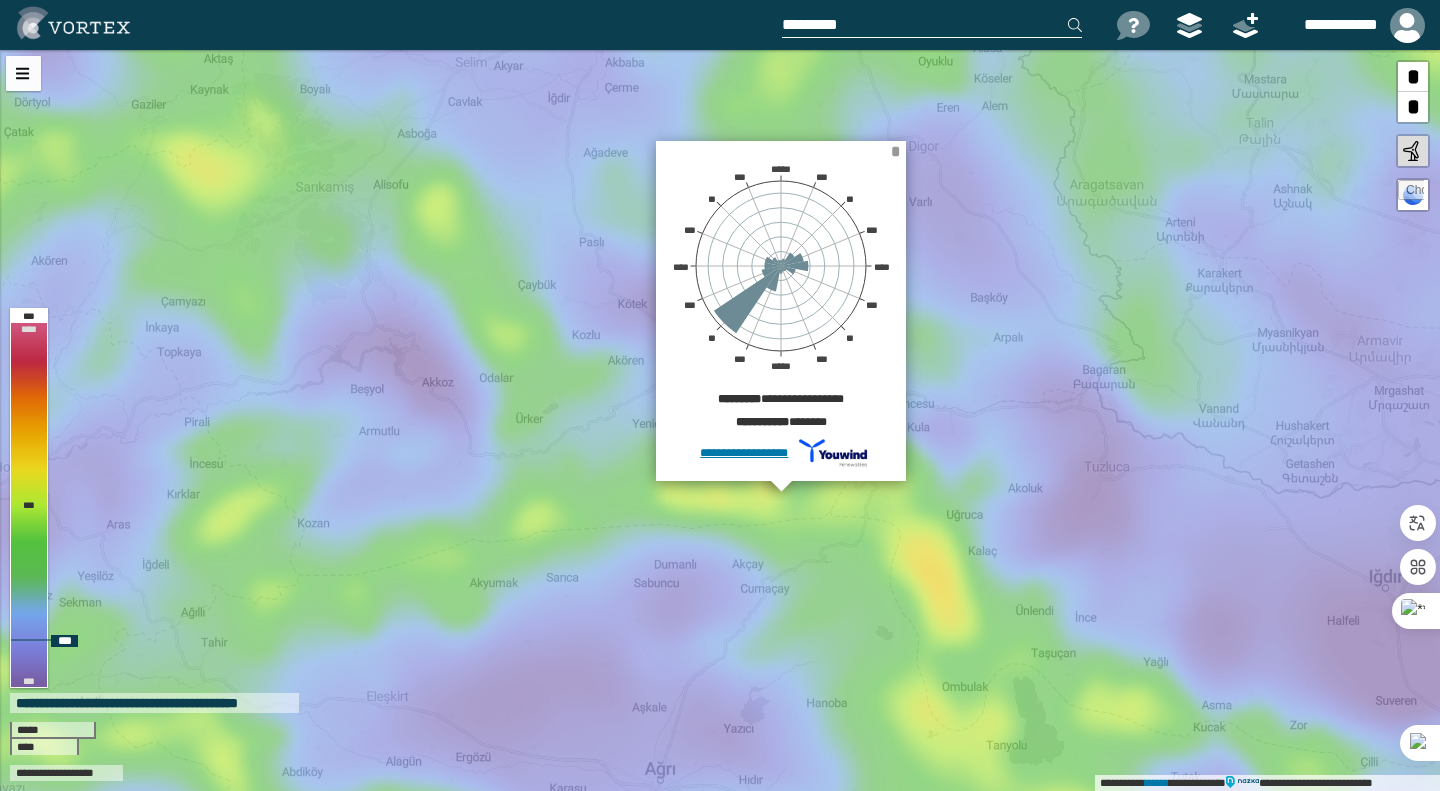 click on "*" at bounding box center (895, 151) 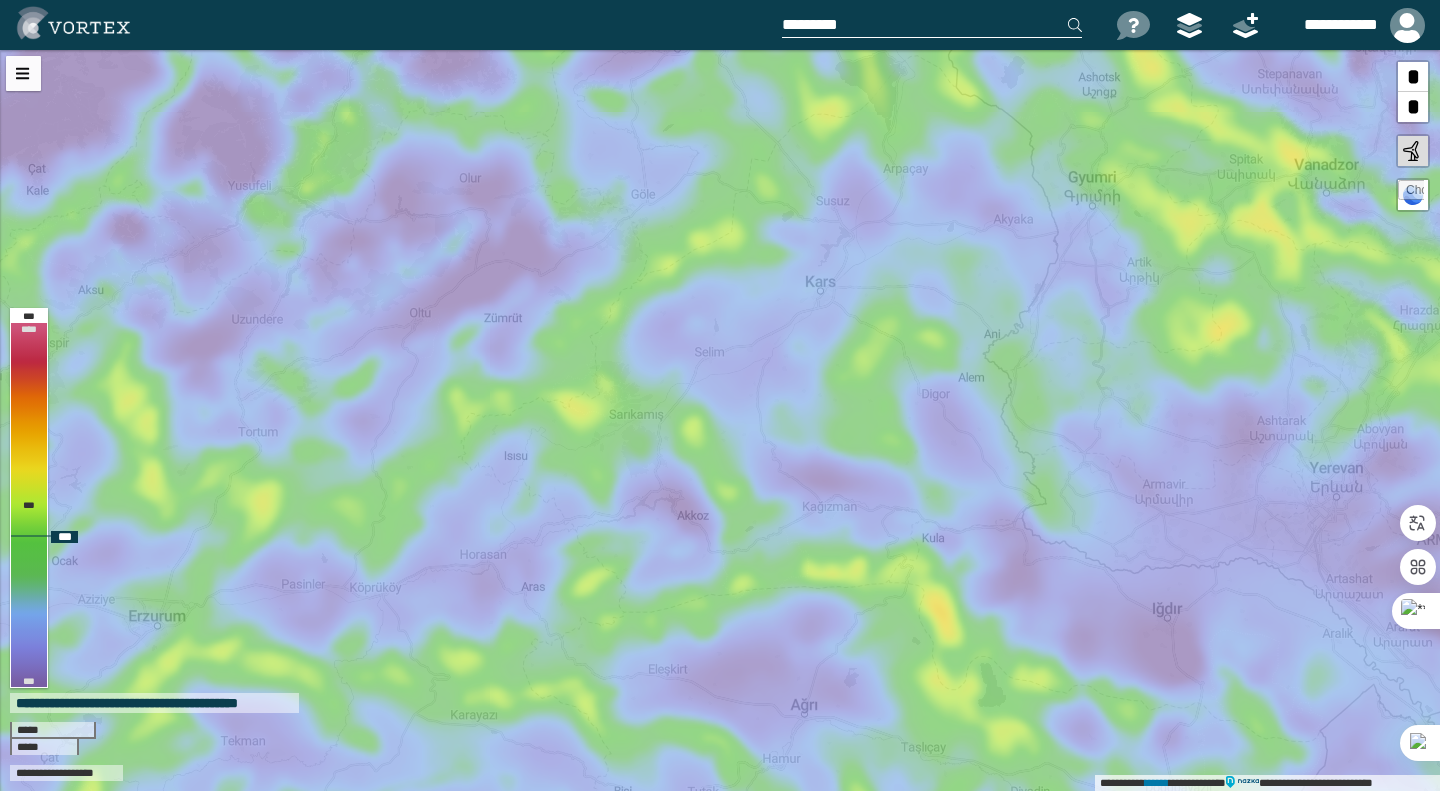 drag, startPoint x: 852, startPoint y: 242, endPoint x: 880, endPoint y: 363, distance: 124.197426 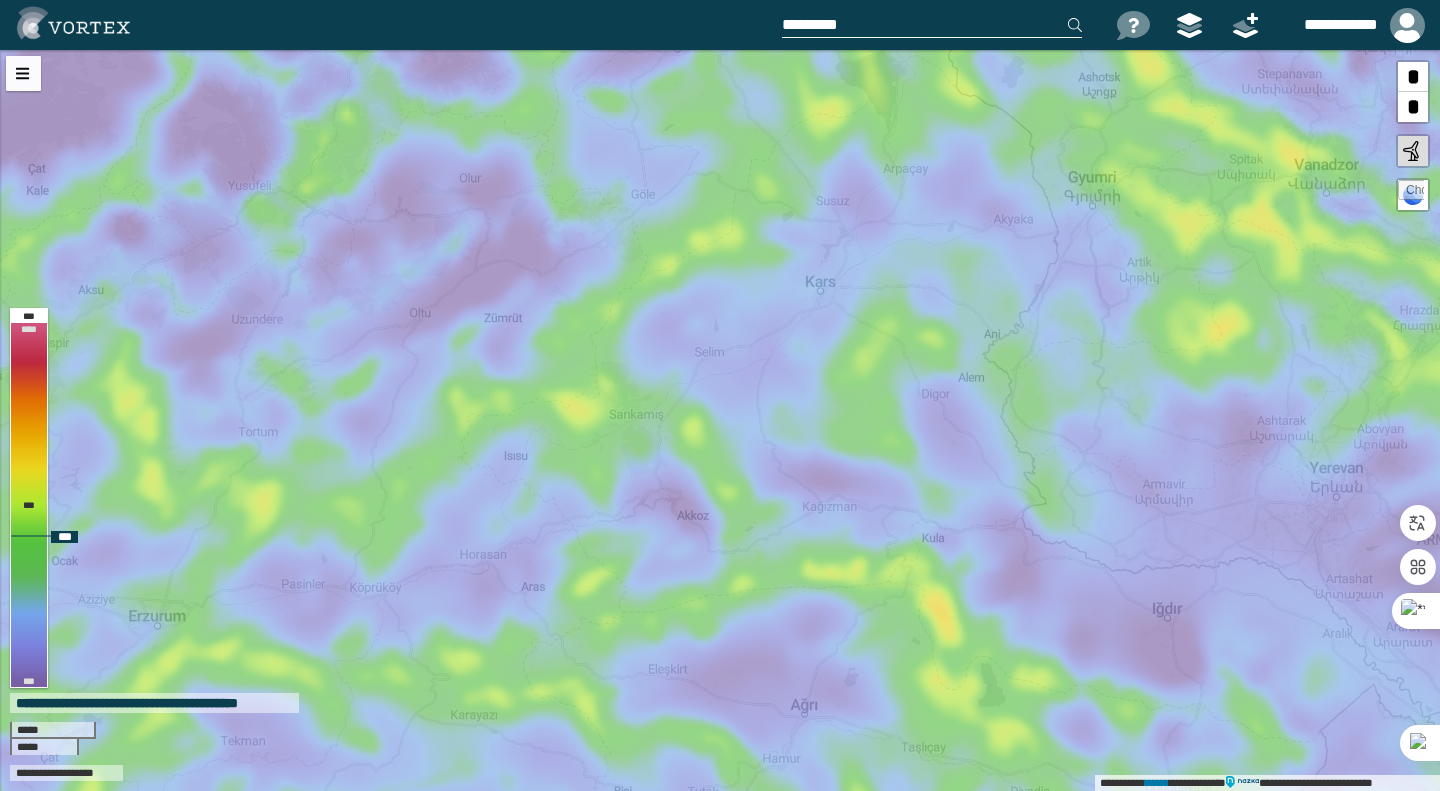 click on "**********" at bounding box center [720, 420] 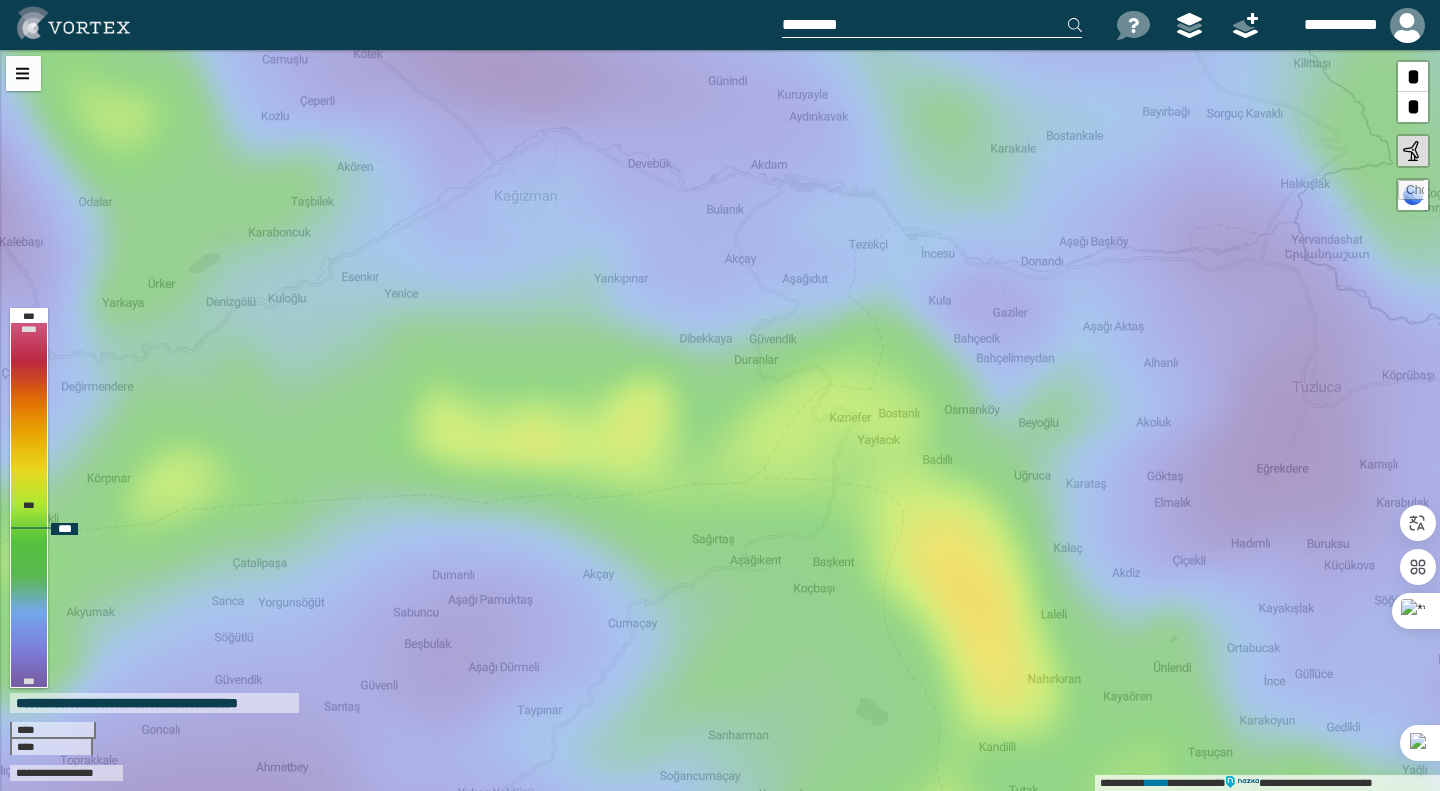 drag, startPoint x: 915, startPoint y: 542, endPoint x: 693, endPoint y: 467, distance: 234.32669 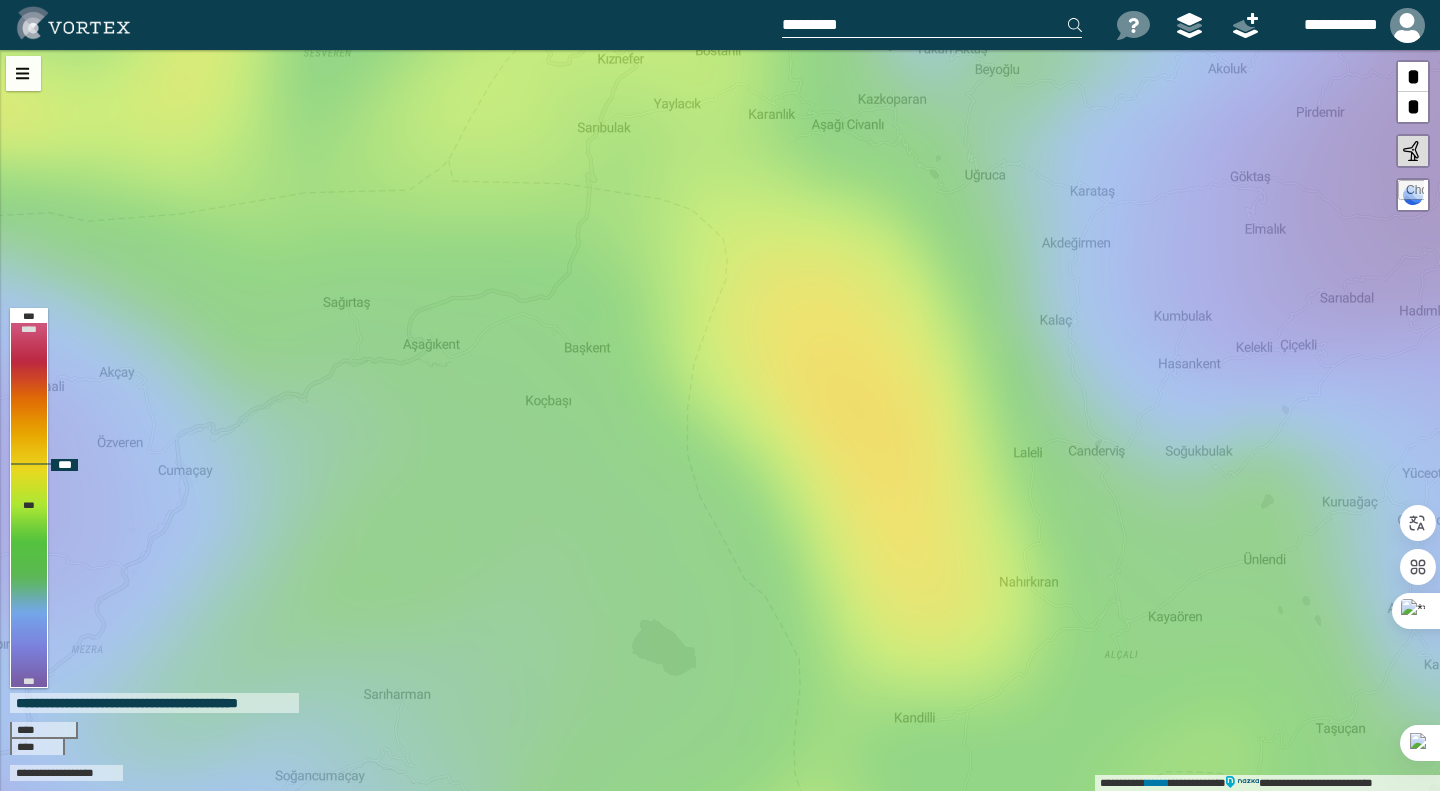drag, startPoint x: 968, startPoint y: 587, endPoint x: 1096, endPoint y: 671, distance: 153.10127 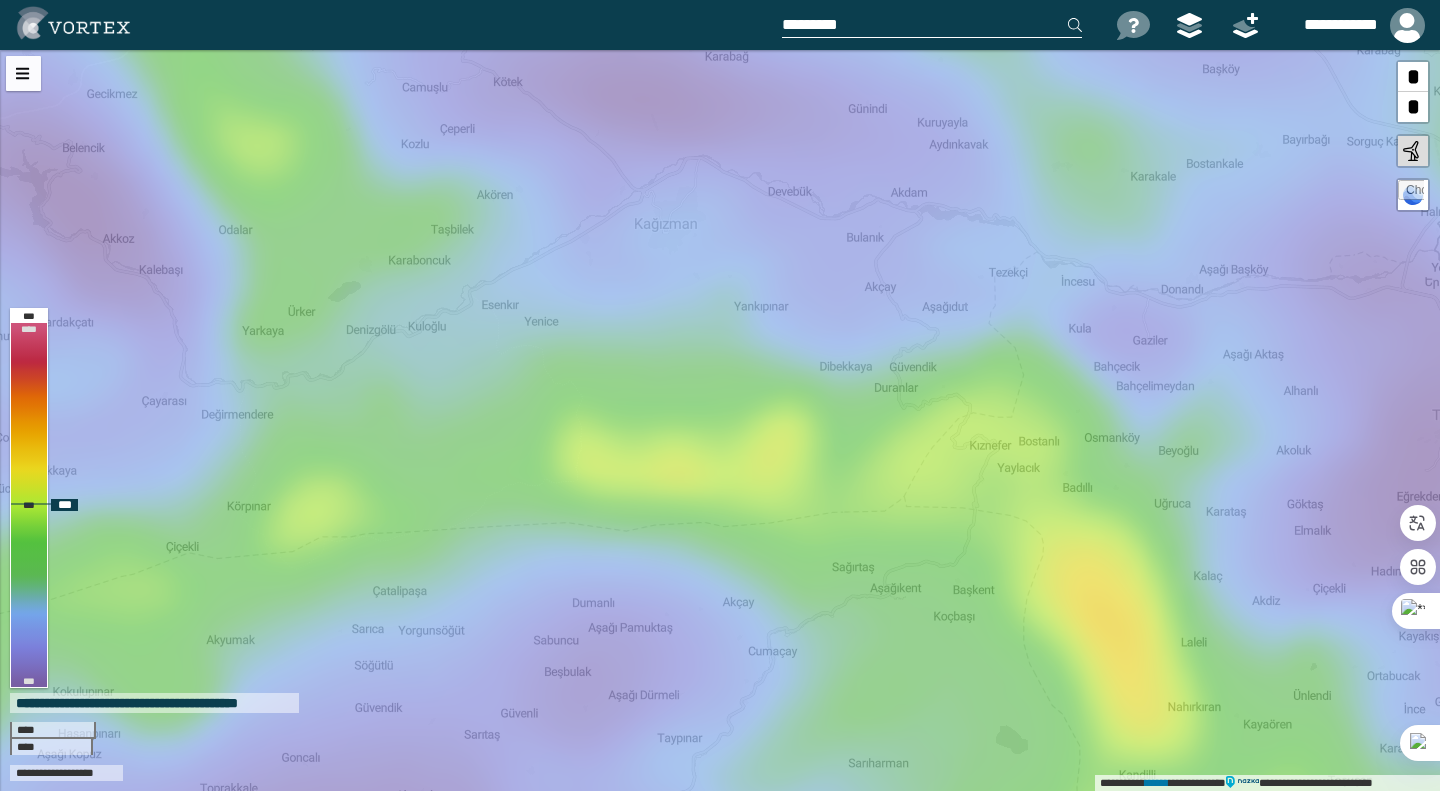 drag, startPoint x: 621, startPoint y: 445, endPoint x: 689, endPoint y: 452, distance: 68.359344 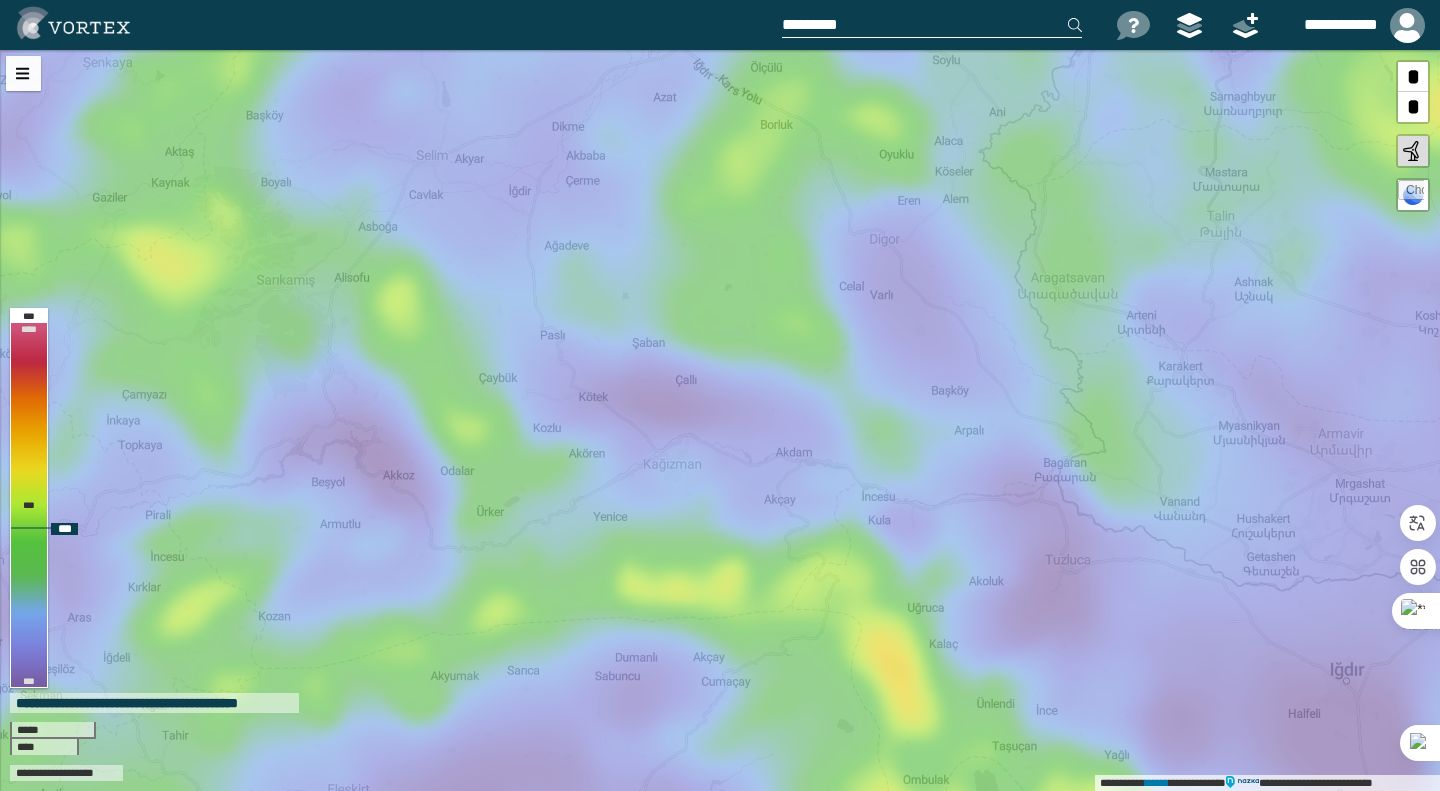 drag, startPoint x: 1046, startPoint y: 445, endPoint x: 872, endPoint y: 572, distance: 215.4182 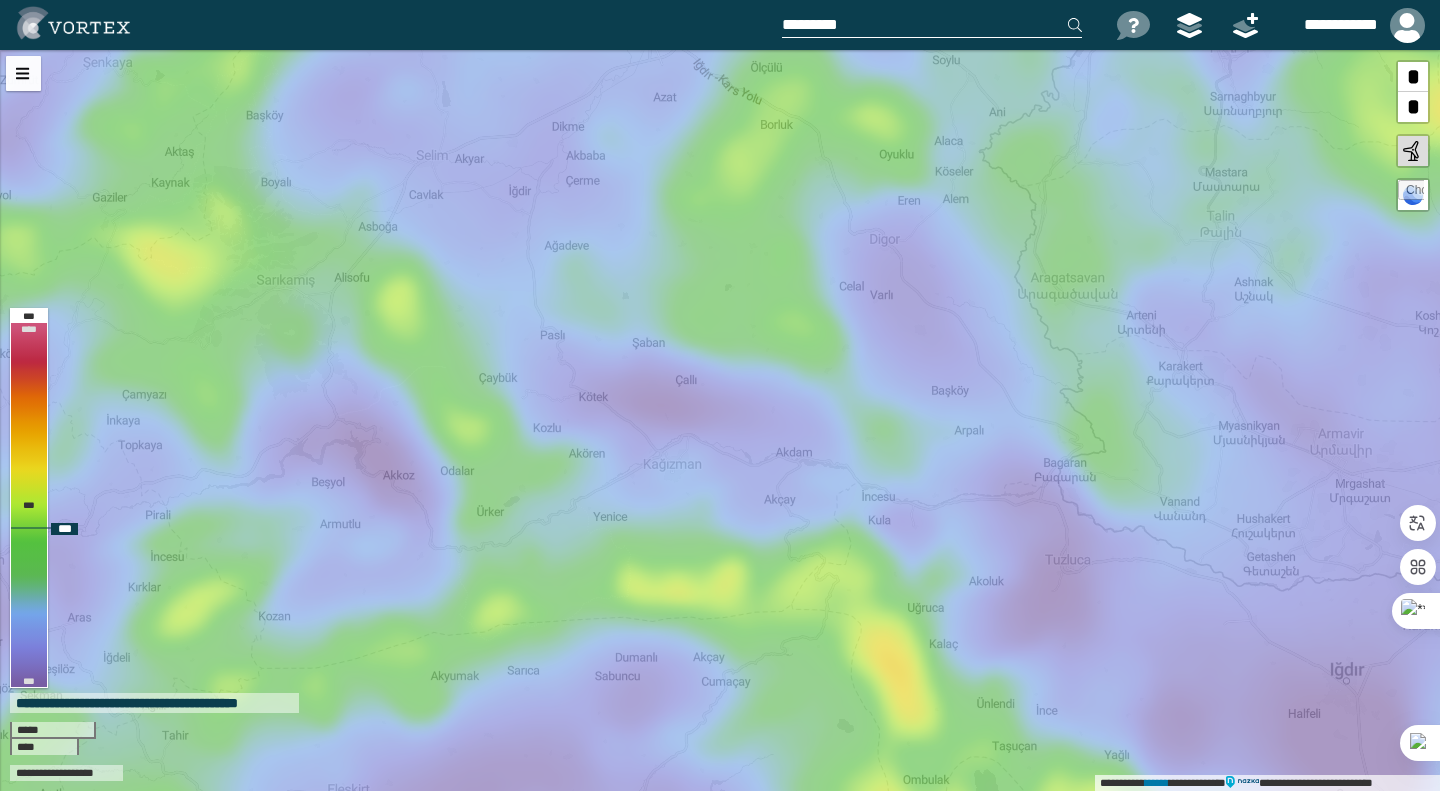 click on "**********" at bounding box center [720, 420] 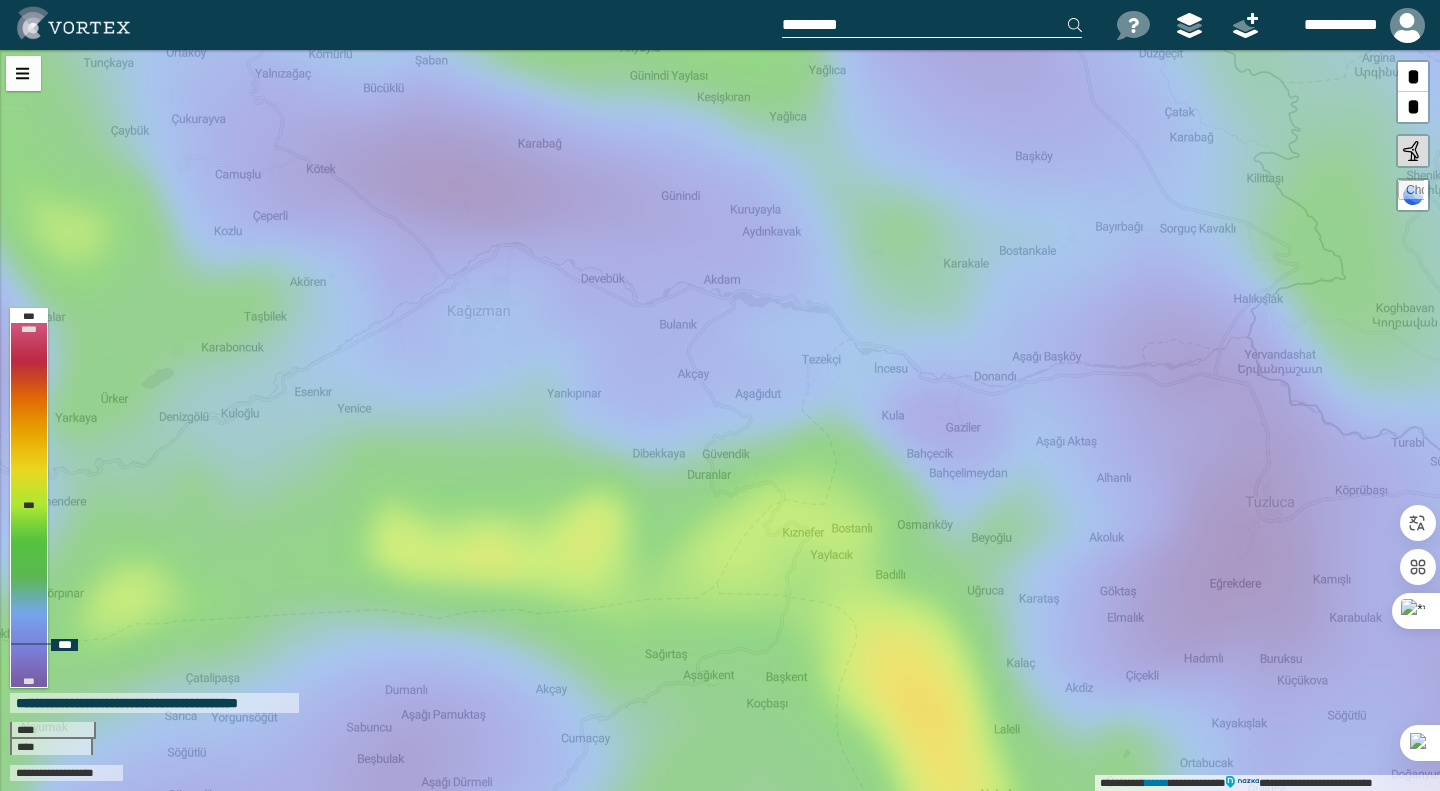click on "**********" at bounding box center [720, 420] 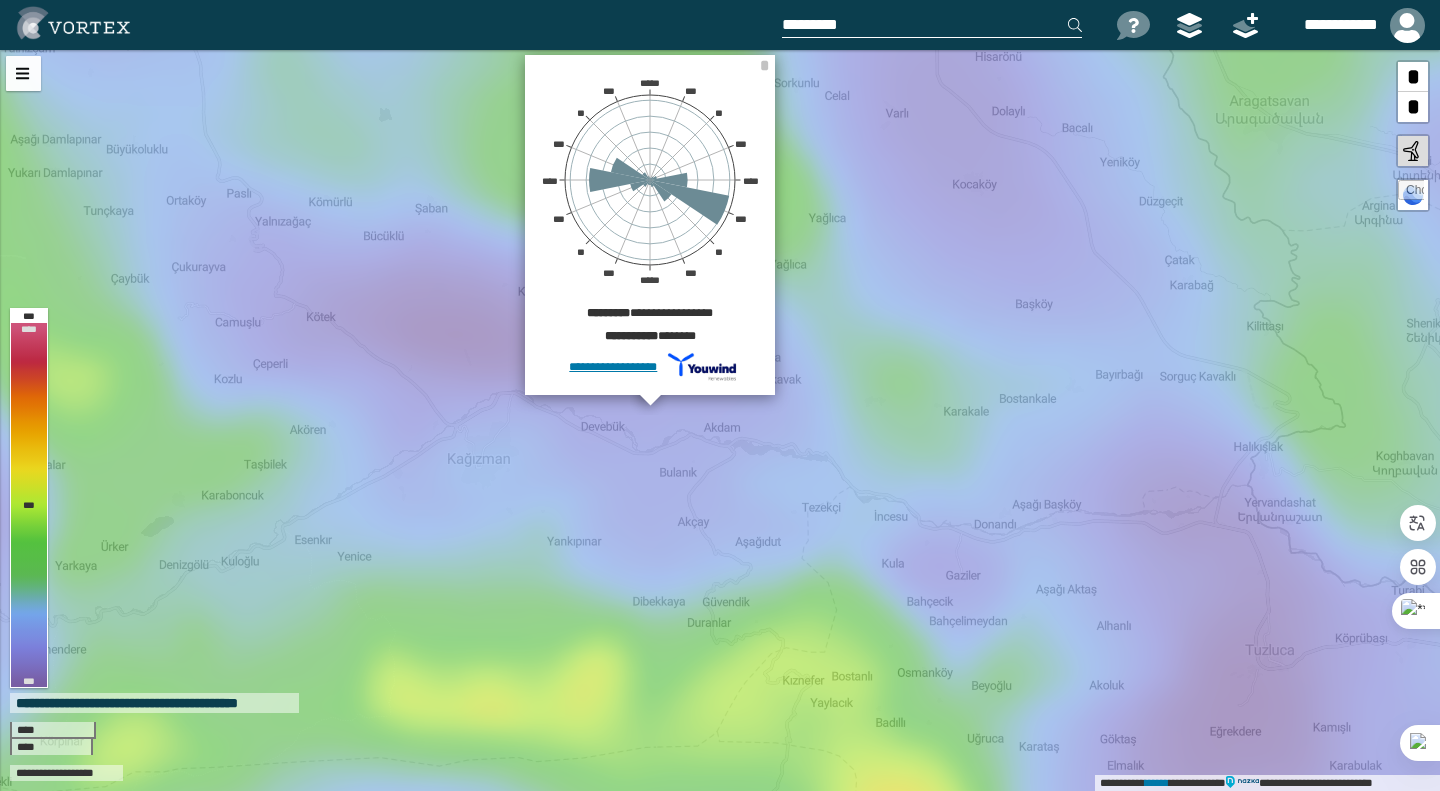 click at bounding box center [932, 25] 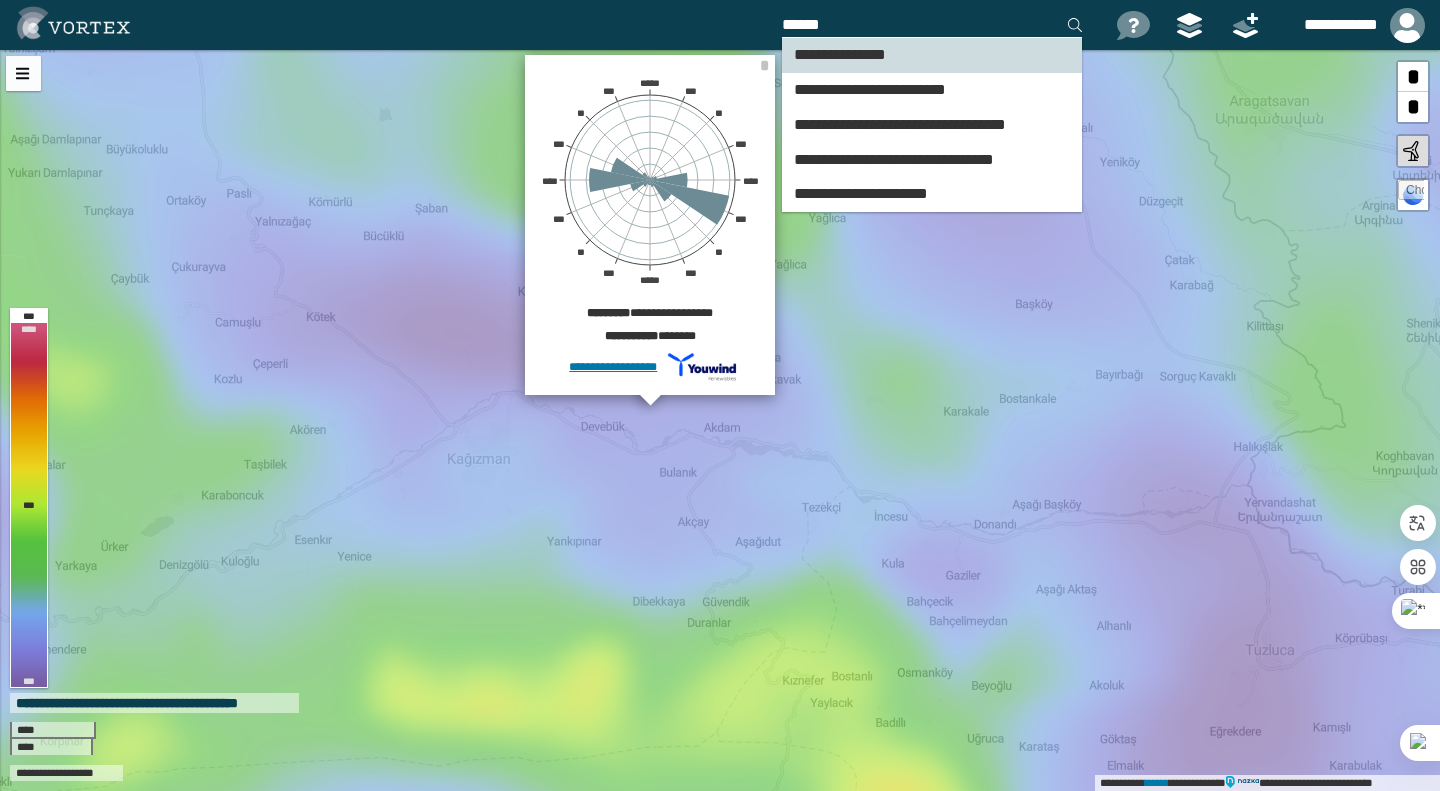 type on "******" 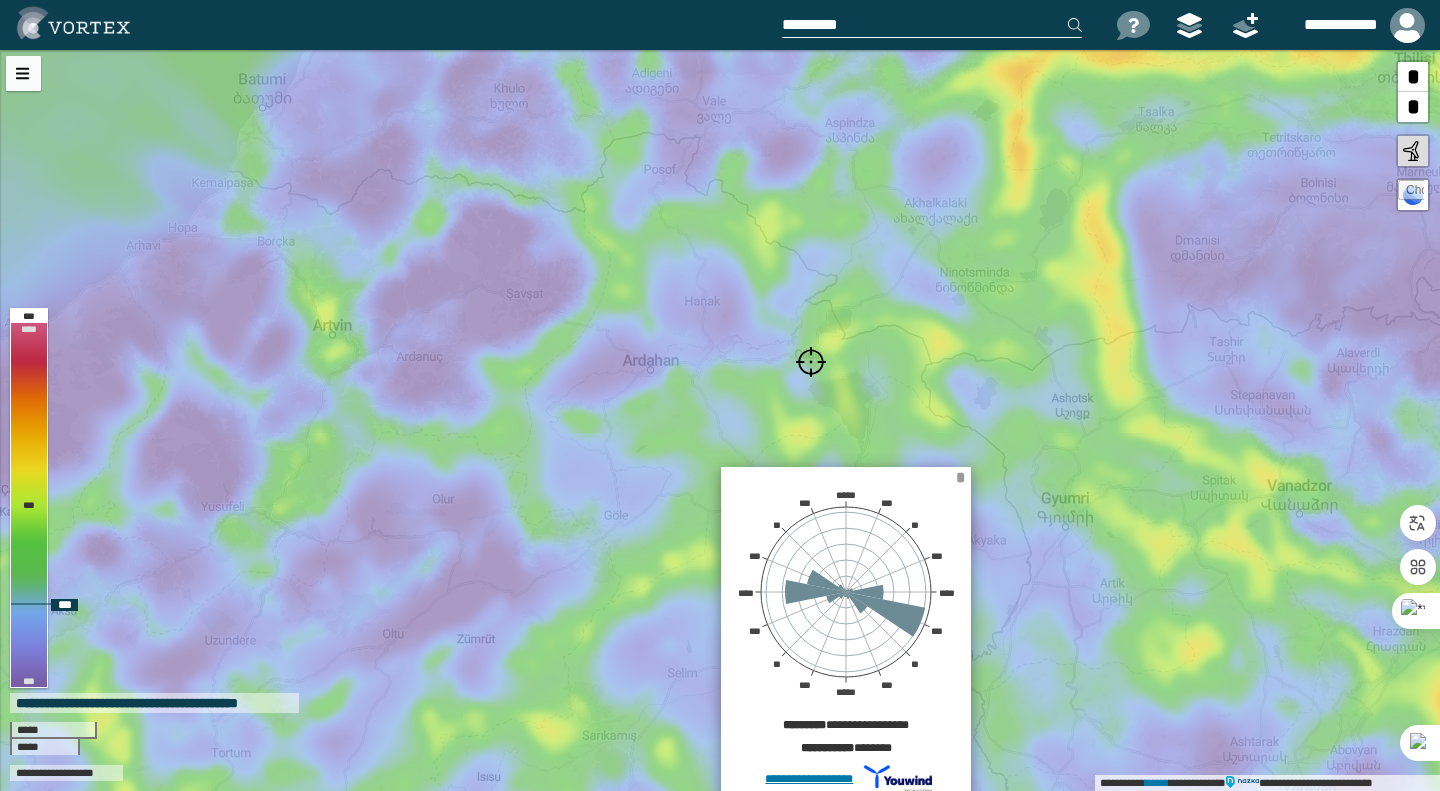 click on "*" at bounding box center [960, 477] 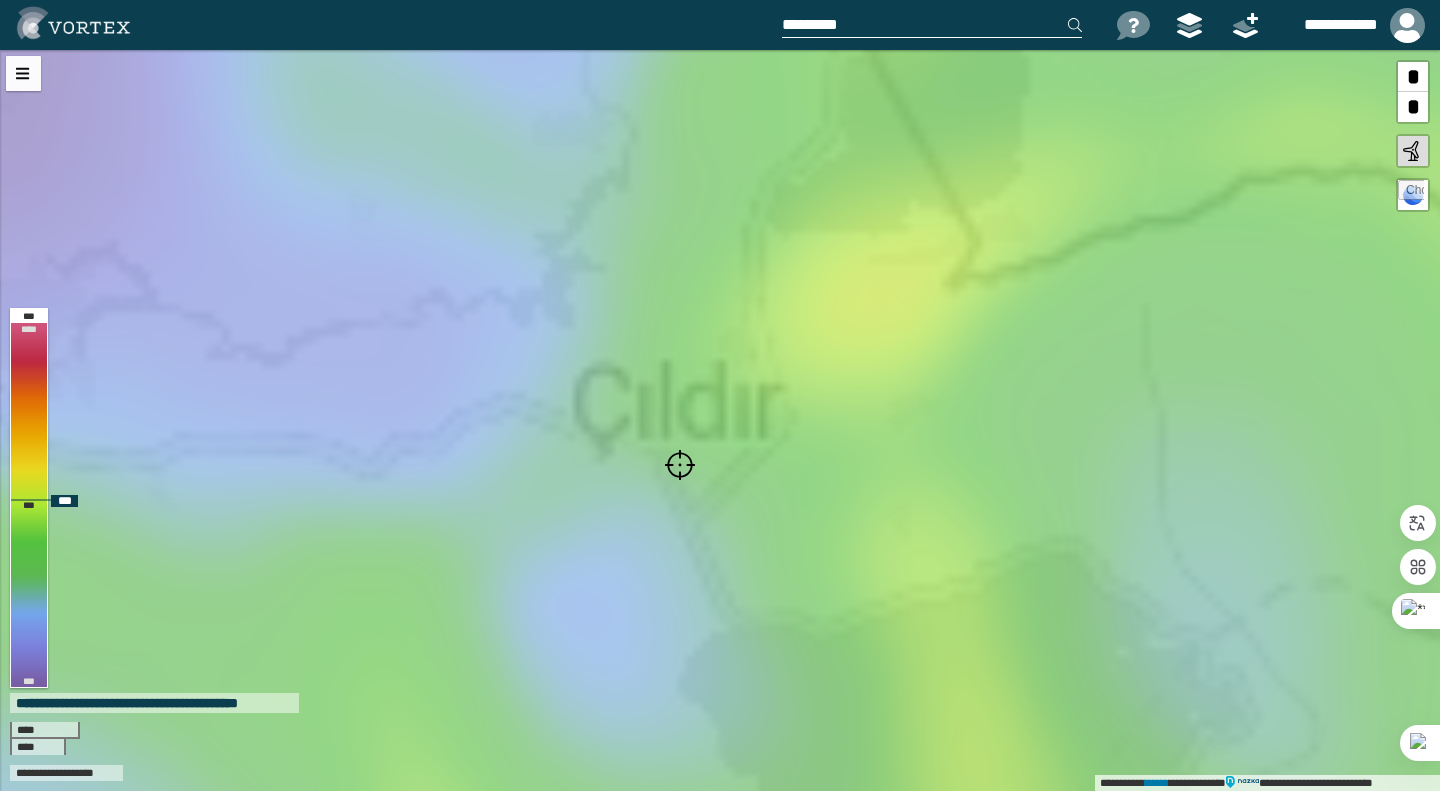 drag, startPoint x: 960, startPoint y: 229, endPoint x: 869, endPoint y: 337, distance: 141.22676 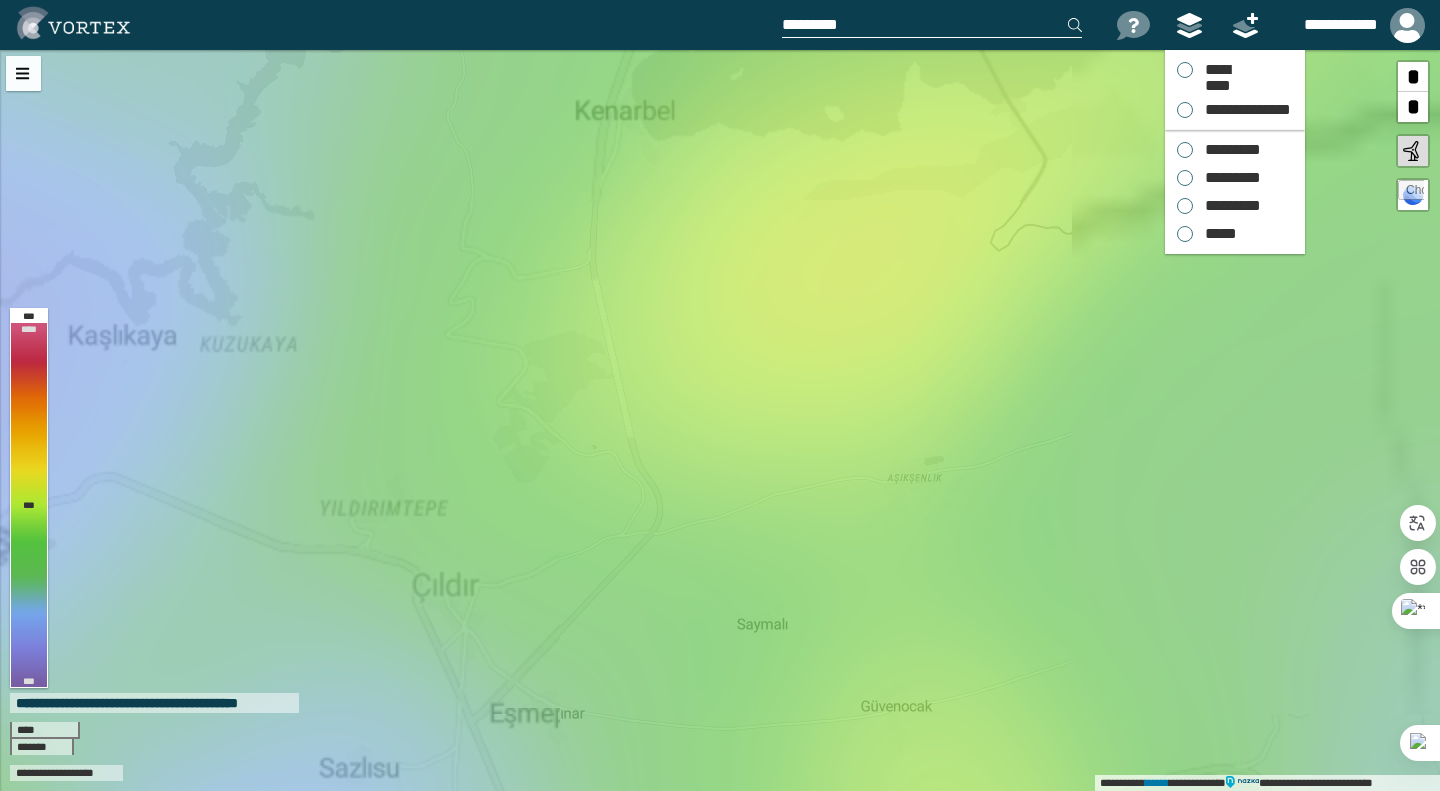click at bounding box center (1190, 25) 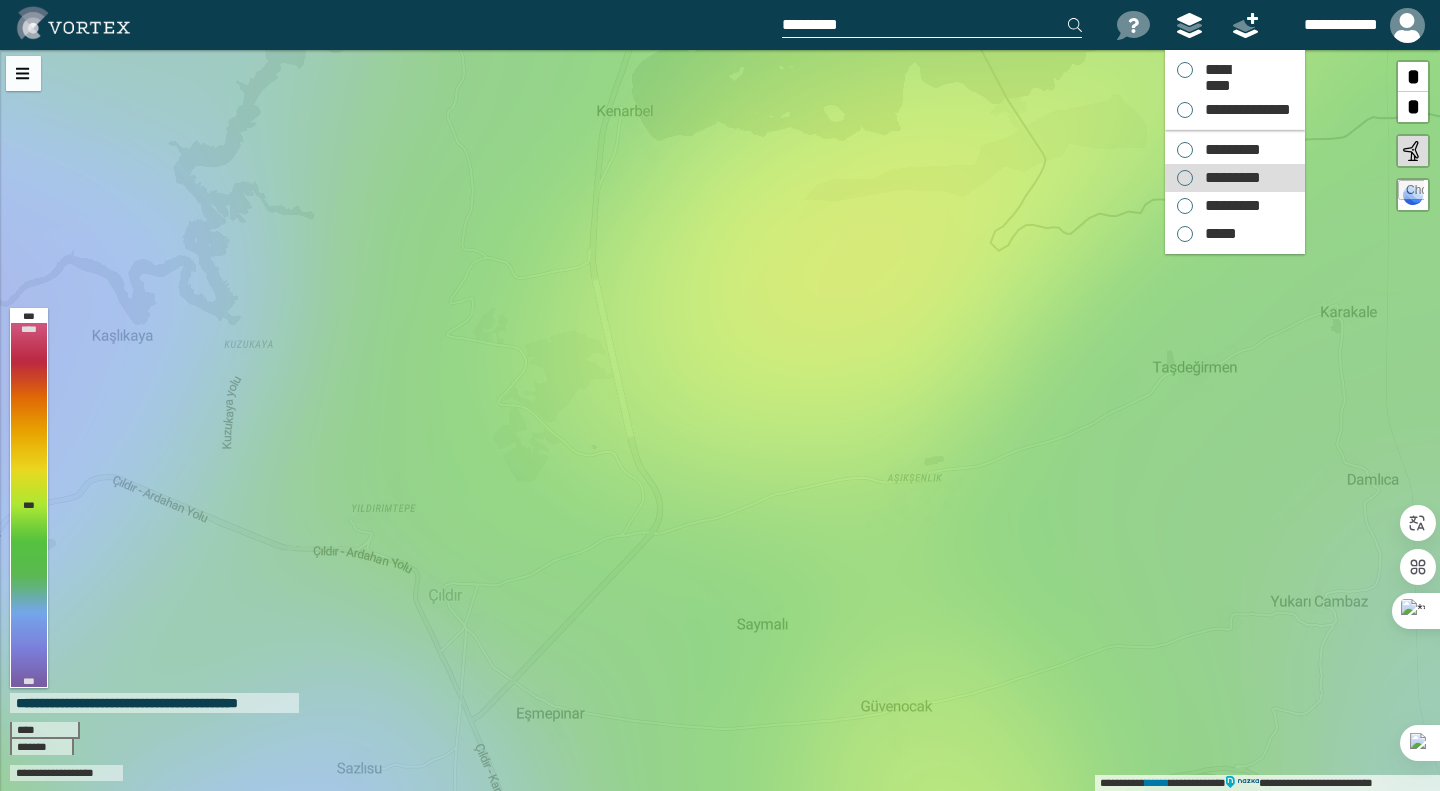 click on "*********" at bounding box center (1228, 178) 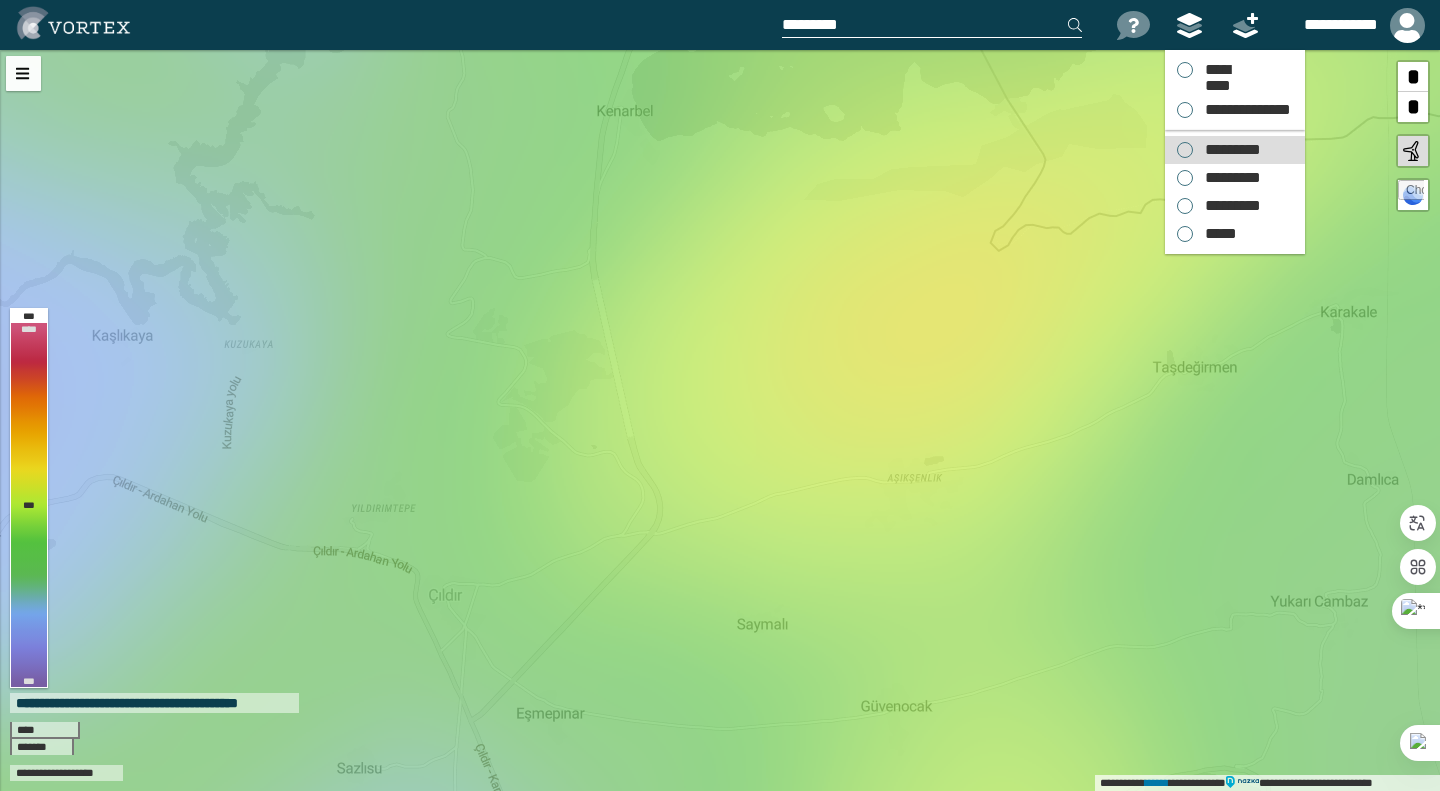 click on "*********" at bounding box center [1228, 150] 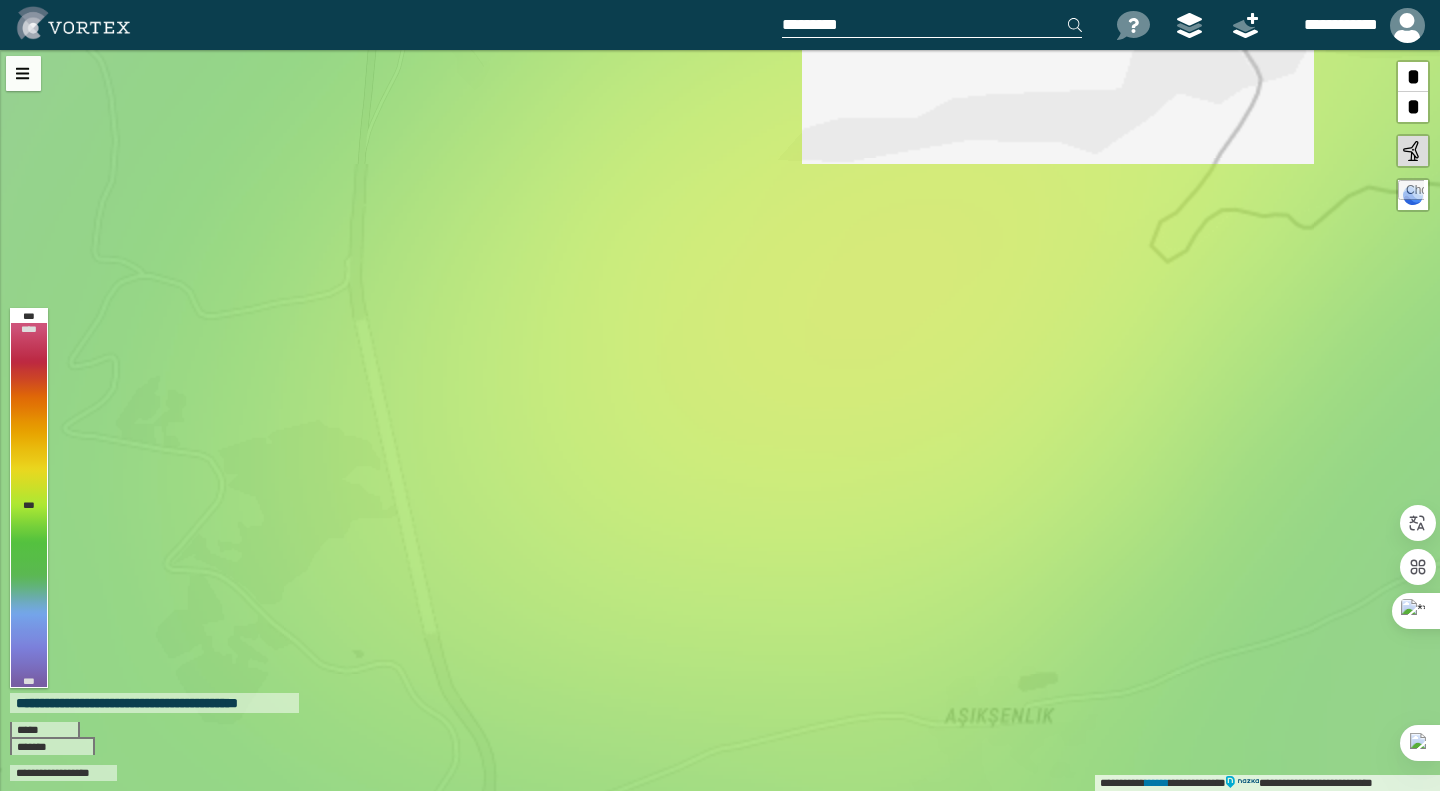 drag, startPoint x: 807, startPoint y: 345, endPoint x: 917, endPoint y: 404, distance: 124.823875 